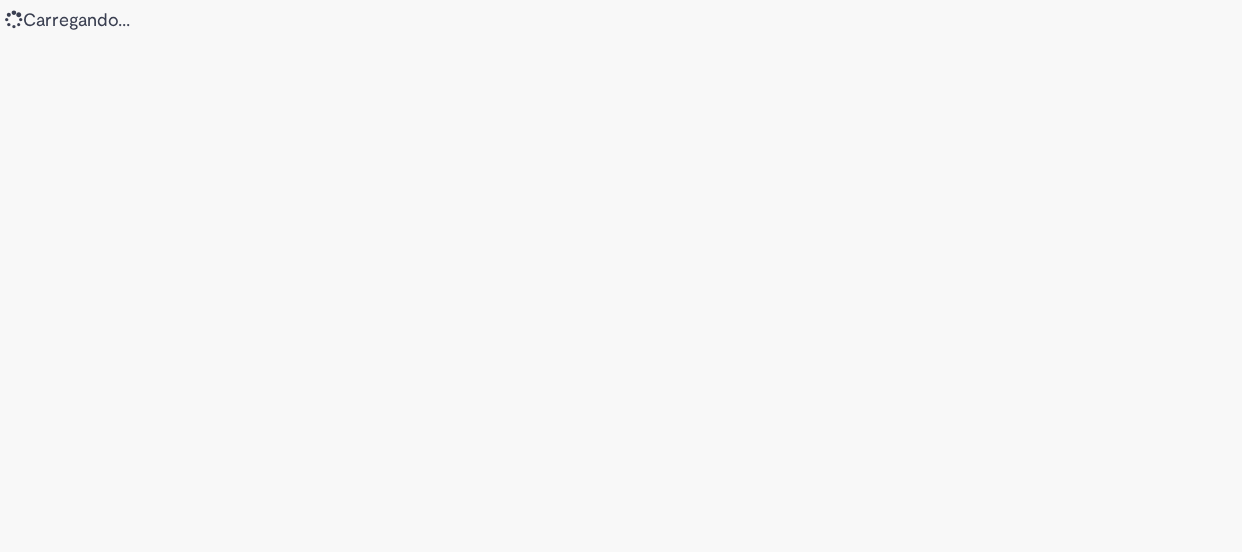 scroll, scrollTop: 0, scrollLeft: 0, axis: both 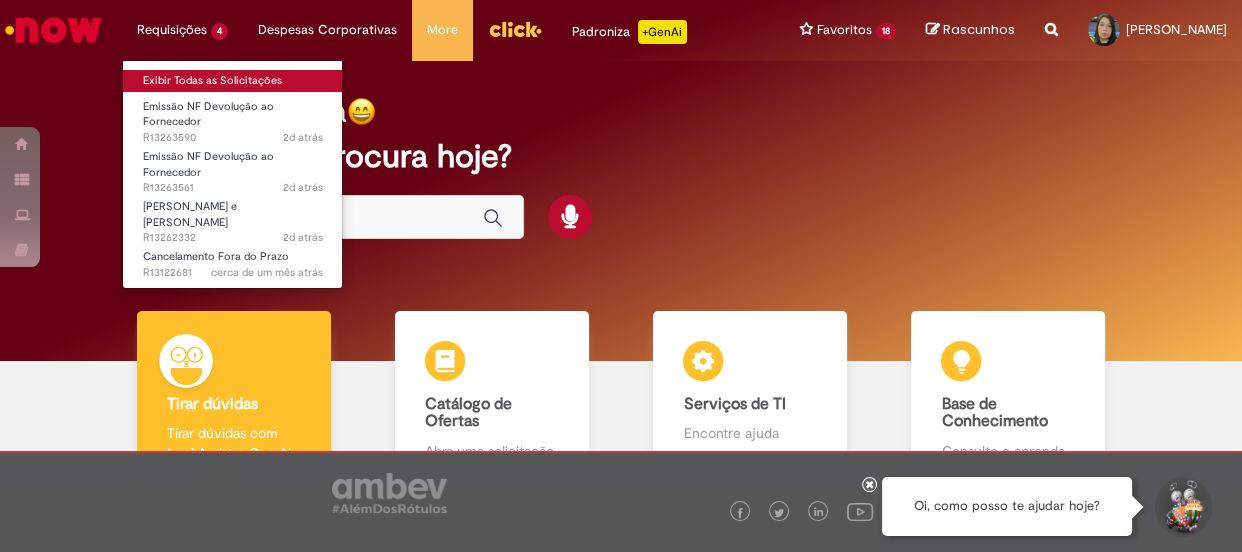 click on "Exibir Todas as Solicitações" at bounding box center [233, 81] 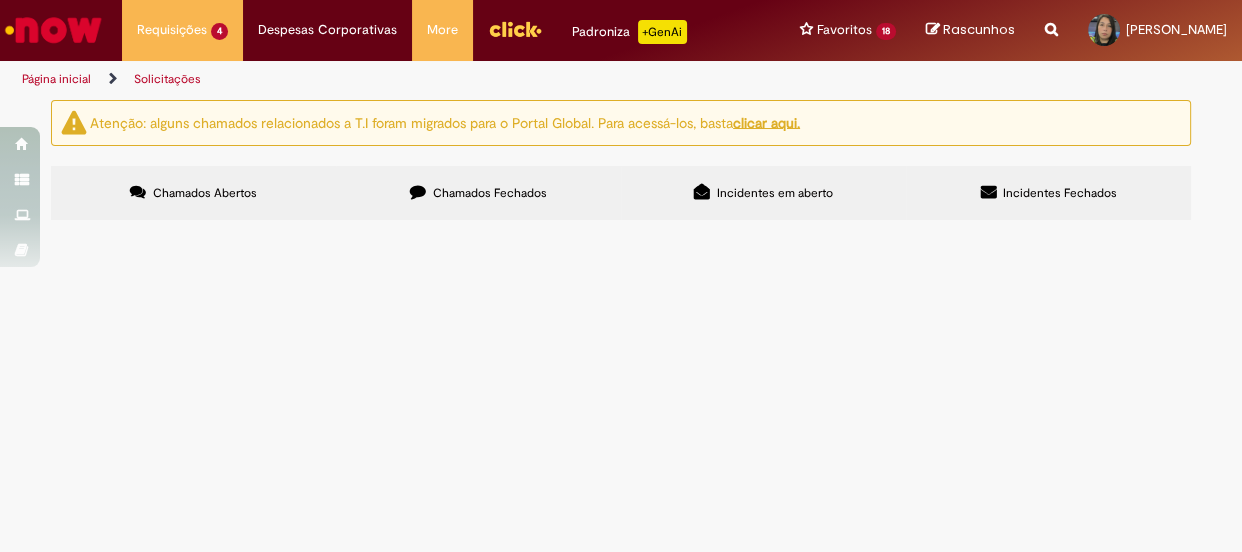 scroll, scrollTop: 90, scrollLeft: 0, axis: vertical 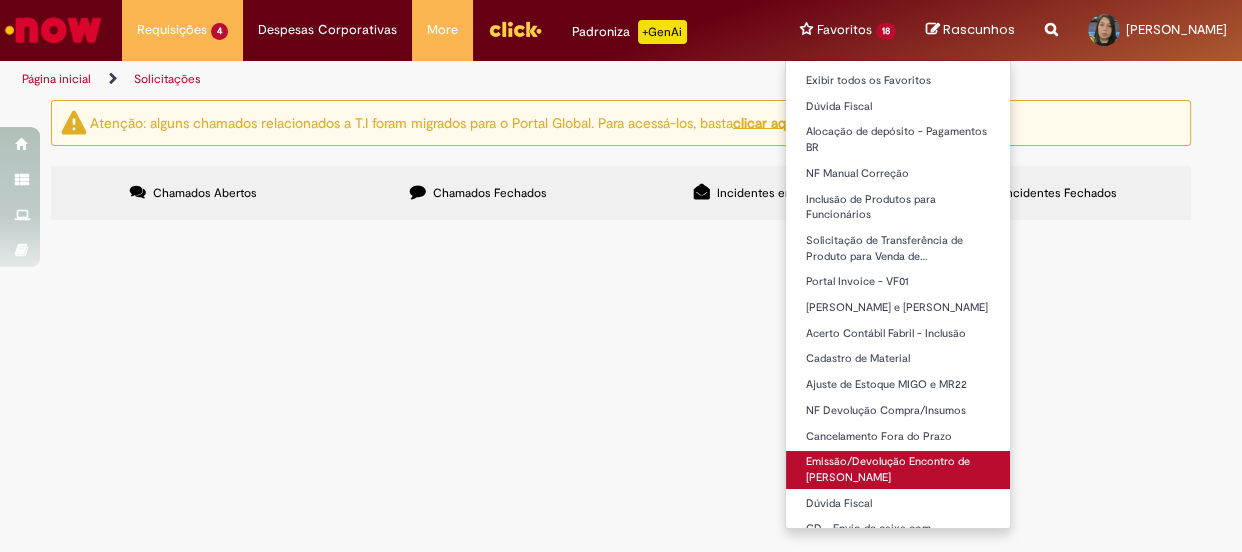 click on "Emissão/Devolução Encontro de [PERSON_NAME]" at bounding box center [898, 469] 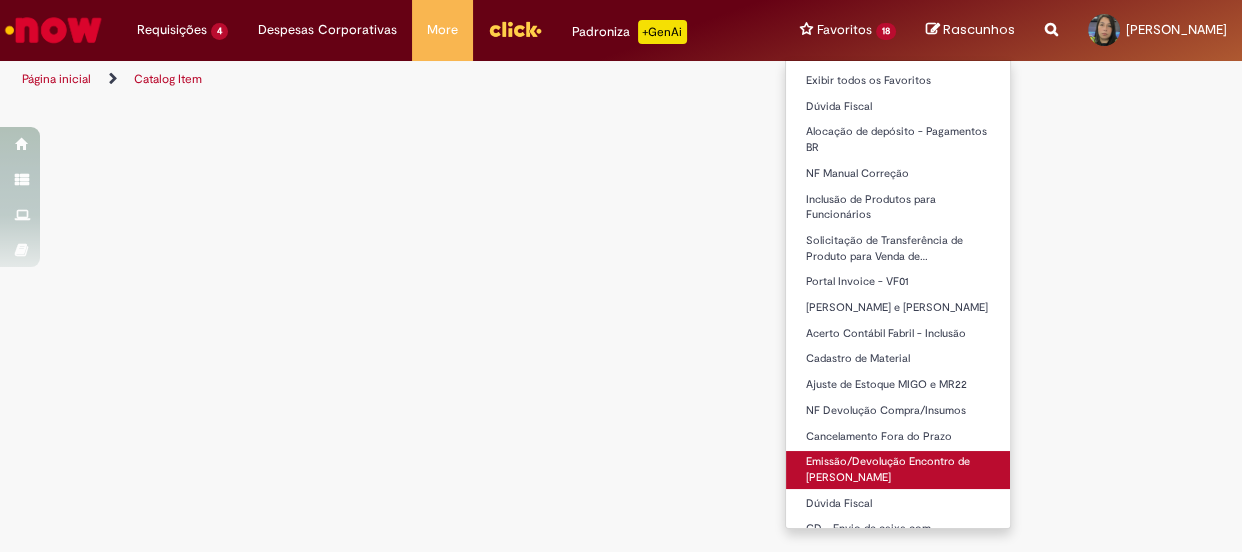 scroll, scrollTop: 0, scrollLeft: 0, axis: both 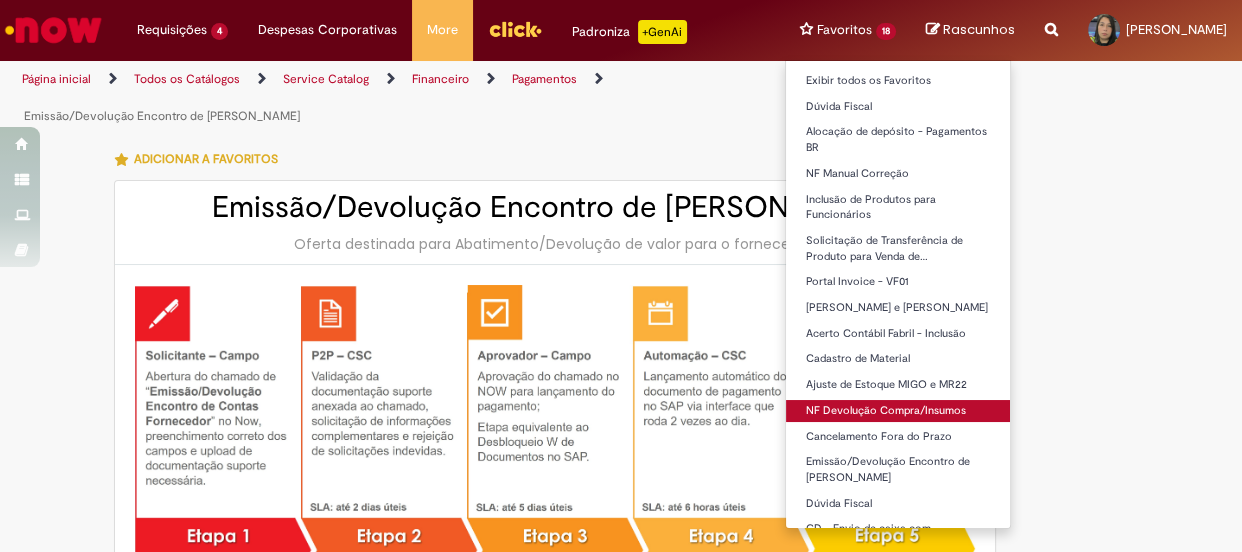 type on "********" 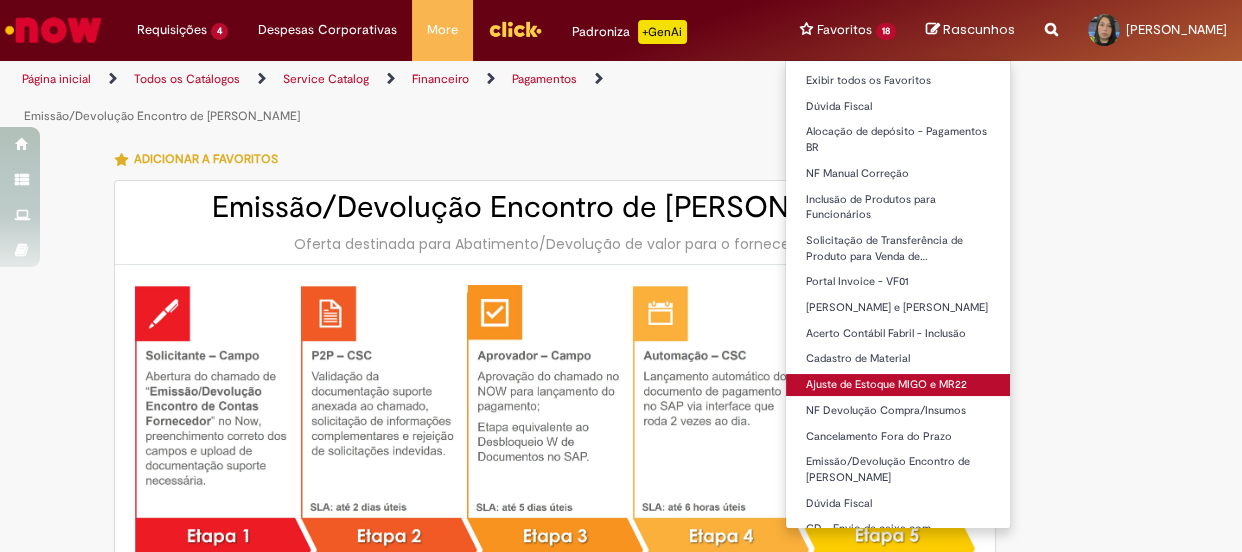 scroll, scrollTop: 994, scrollLeft: 0, axis: vertical 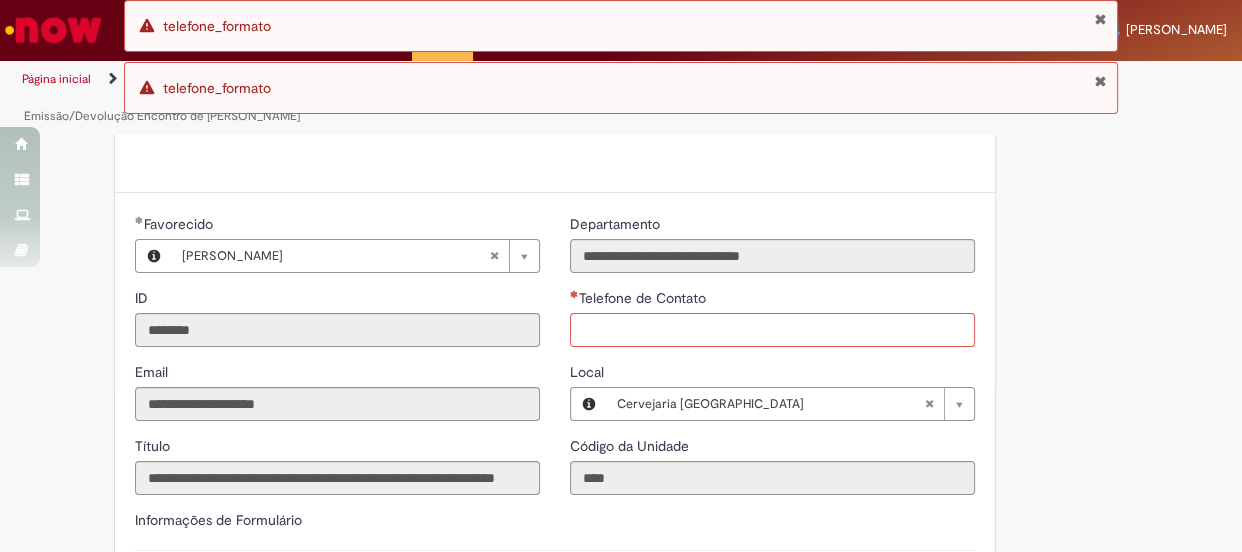 click on "Telefone de Contato" at bounding box center (772, 330) 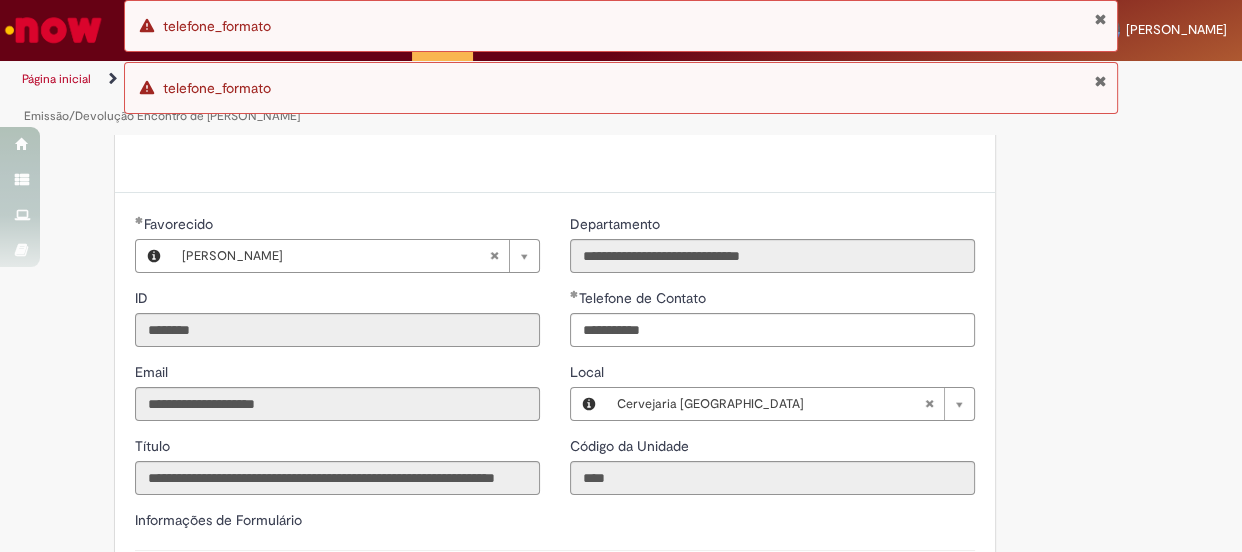 type on "**********" 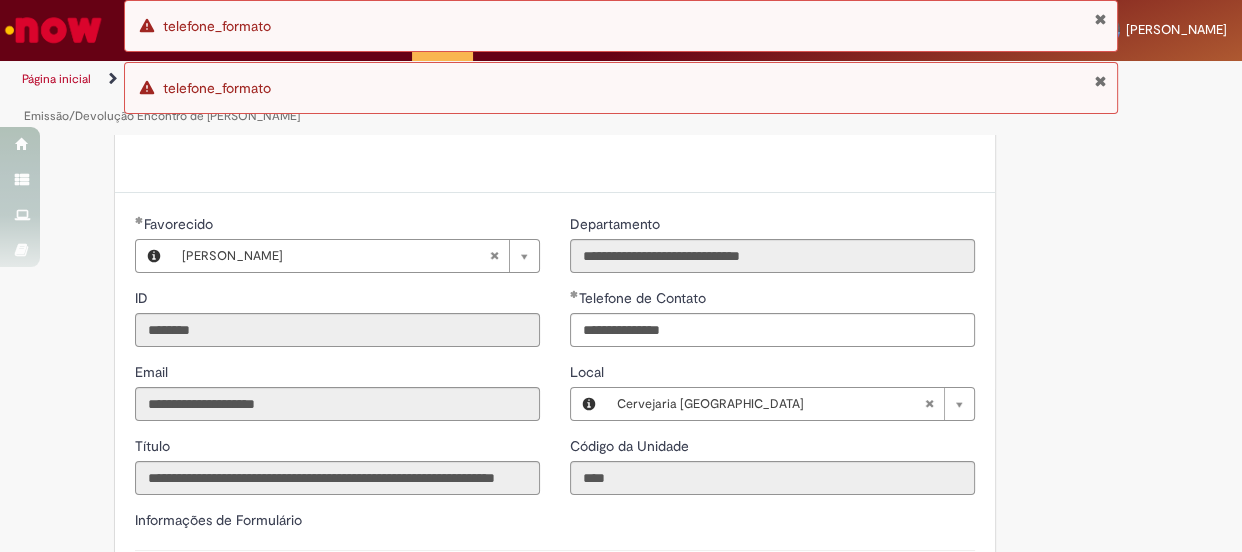 click on "Adicionar a Favoritos
Emissão/Devolução Encontro de Contas Fornecedor
Oferta destinada para Abatimento/Devolução de valor para o fornecedor.
Emissão:  Ocorre quando é necessário descontar do fornecedor um valor que foi pago de forma incorreta ou quando é gerado algum tipo de vale.
Devolução:  Ocorre quando um encontro de contas foi efetuado, o valor descontado do fornecedor e precisa ser devolvido. Neste caso a devolução é uma reversão do Encontro de contas.
ANEXOS OBRIGATÓRIOS:
Validações quando o fornecedor está de acordo com o desconto:
- Nota de débito (ND) carimbada e assinada pelo fornecedor ou
- E-mail do fornecedor validando o desconto (no e-mail deve conter o valor exato a ser descontado)
Validações quando o fornecedor não está de acordo com o desconto:
- Para mundo vendas OK do GRF, GRO ou GDO
- Para mundo supply OK do GRPP ou GRL" at bounding box center (621, 119) 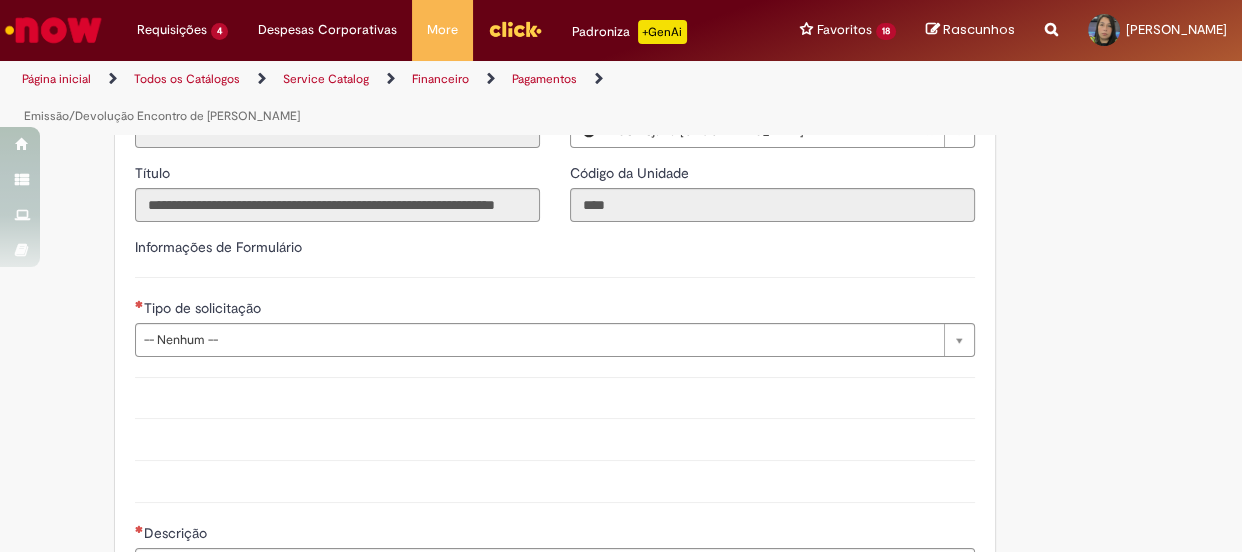 scroll, scrollTop: 1358, scrollLeft: 0, axis: vertical 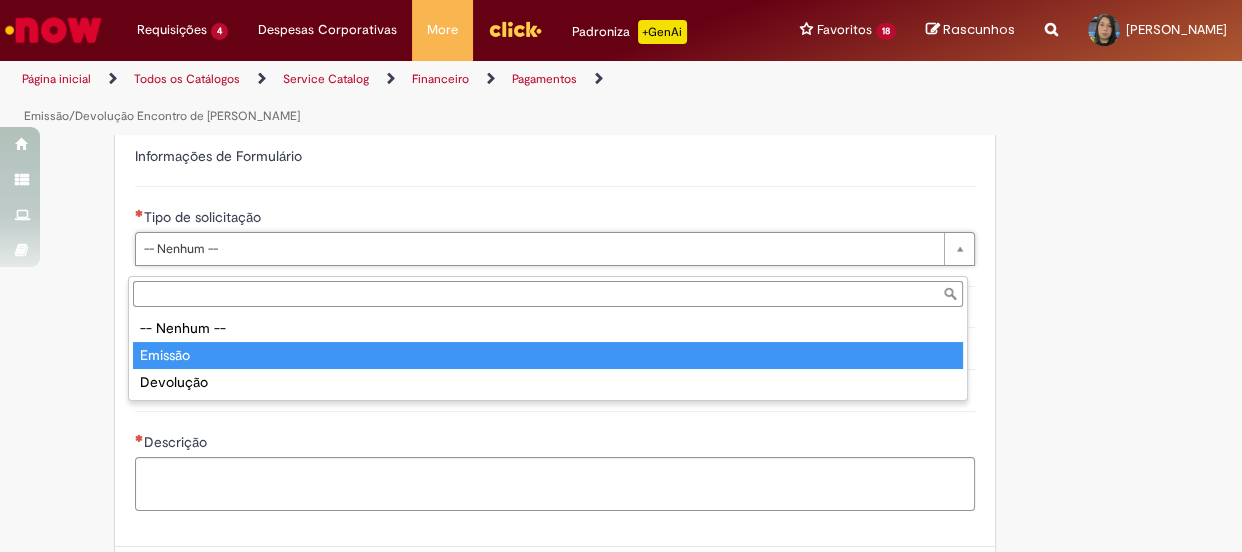type on "*******" 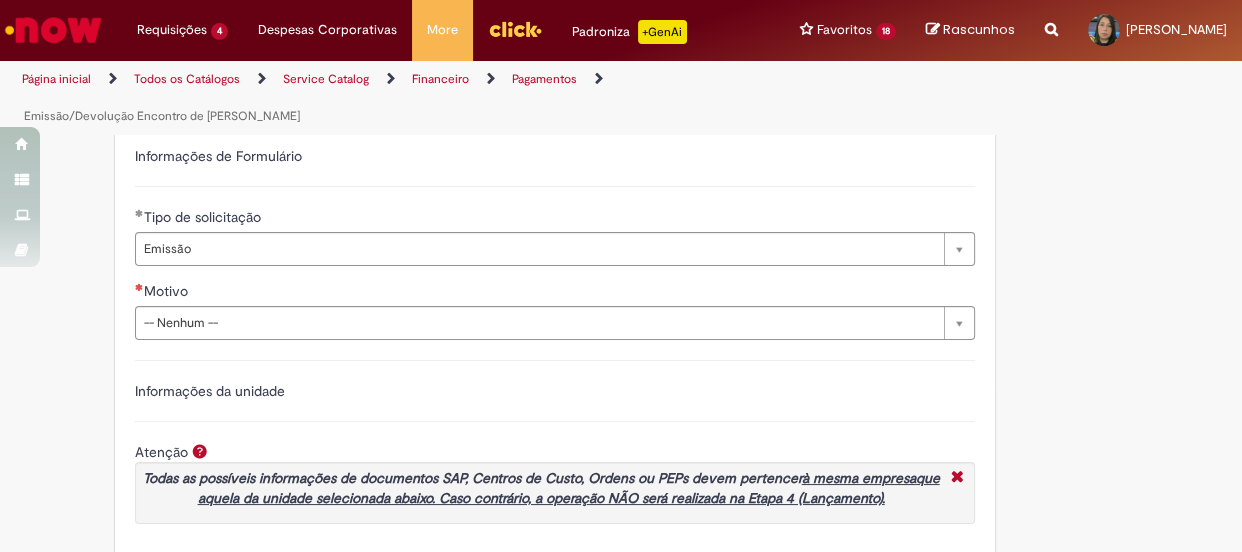 click on "Informações da unidade" at bounding box center [555, 401] 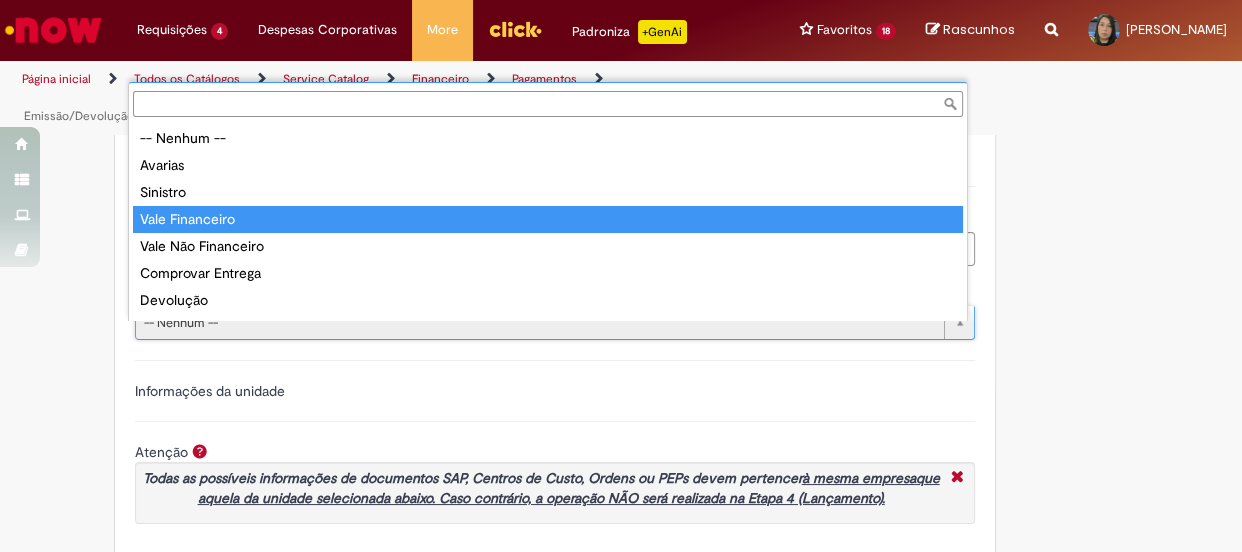 scroll, scrollTop: 16, scrollLeft: 0, axis: vertical 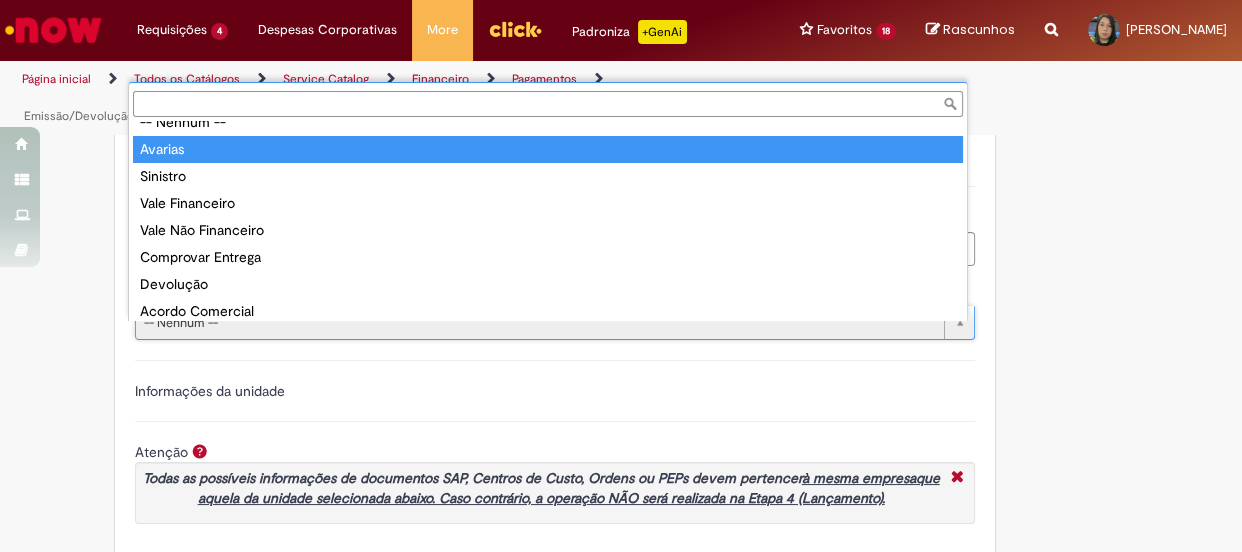 type on "*******" 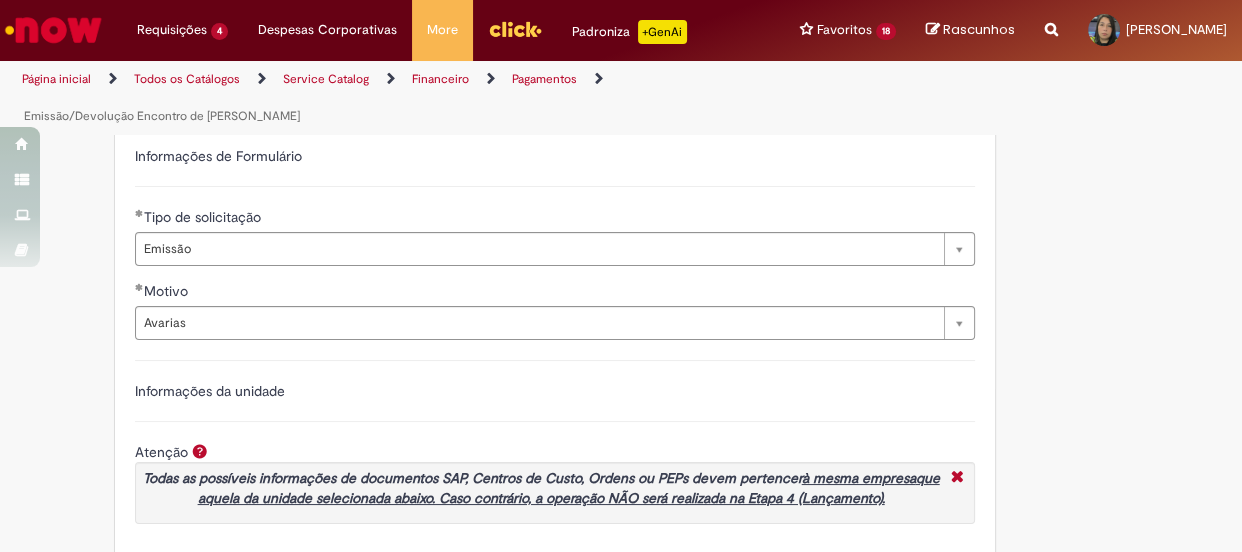 click on "Adicionar a Favoritos
Emissão/Devolução Encontro de Contas Fornecedor
Oferta destinada para Abatimento/Devolução de valor para o fornecedor.
Emissão:  Ocorre quando é necessário descontar do fornecedor um valor que foi pago de forma incorreta ou quando é gerado algum tipo de vale.
Devolução:  Ocorre quando um encontro de contas foi efetuado, o valor descontado do fornecedor e precisa ser devolvido. Neste caso a devolução é uma reversão do Encontro de contas.
ANEXOS OBRIGATÓRIOS:
Validações quando o fornecedor está de acordo com o desconto:
- Nota de débito (ND) carimbada e assinada pelo fornecedor ou
- E-mail do fornecedor validando o desconto (no e-mail deve conter o valor exato a ser descontado)
Validações quando o fornecedor não está de acordo com o desconto:
- Para mundo vendas OK do GRF, GRO ou GDO
- Para mundo supply OK do GRPP ou GRL" at bounding box center [523, 0] 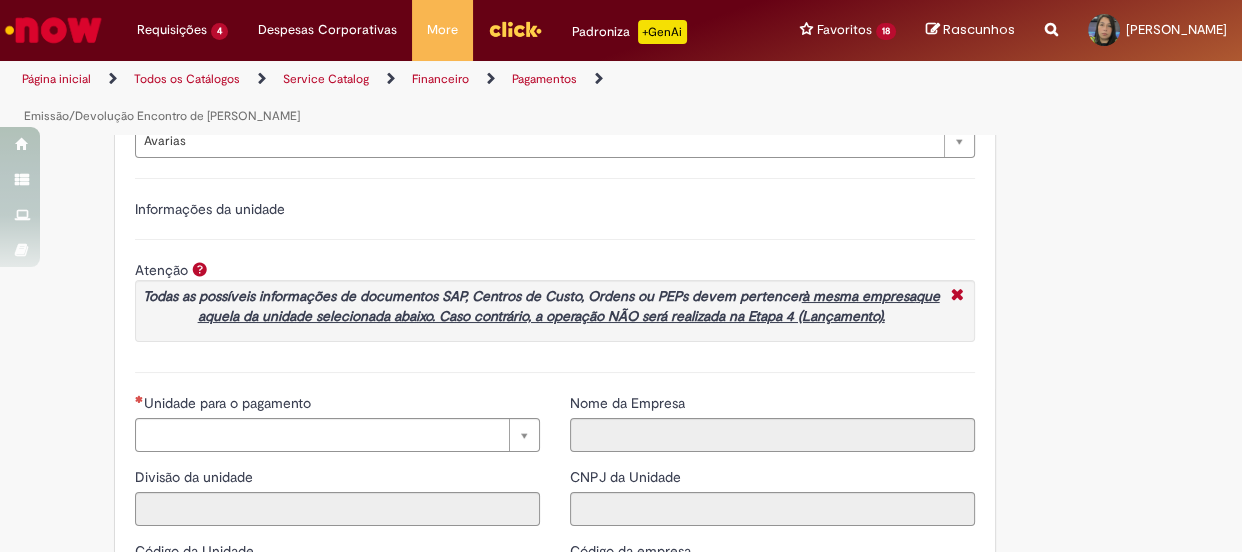scroll, scrollTop: 1630, scrollLeft: 0, axis: vertical 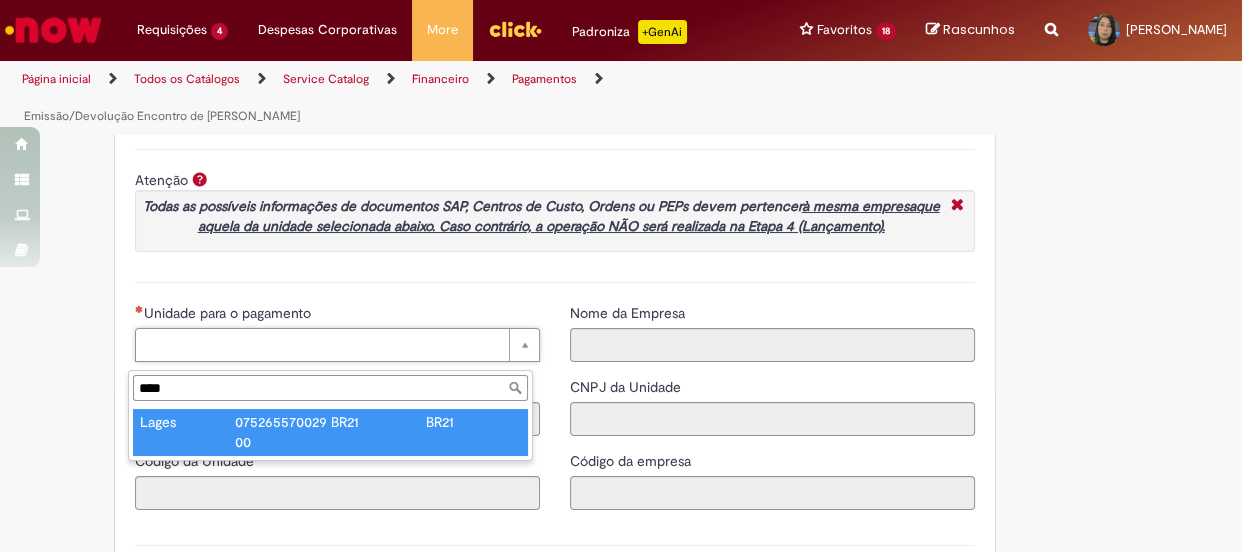 type on "****" 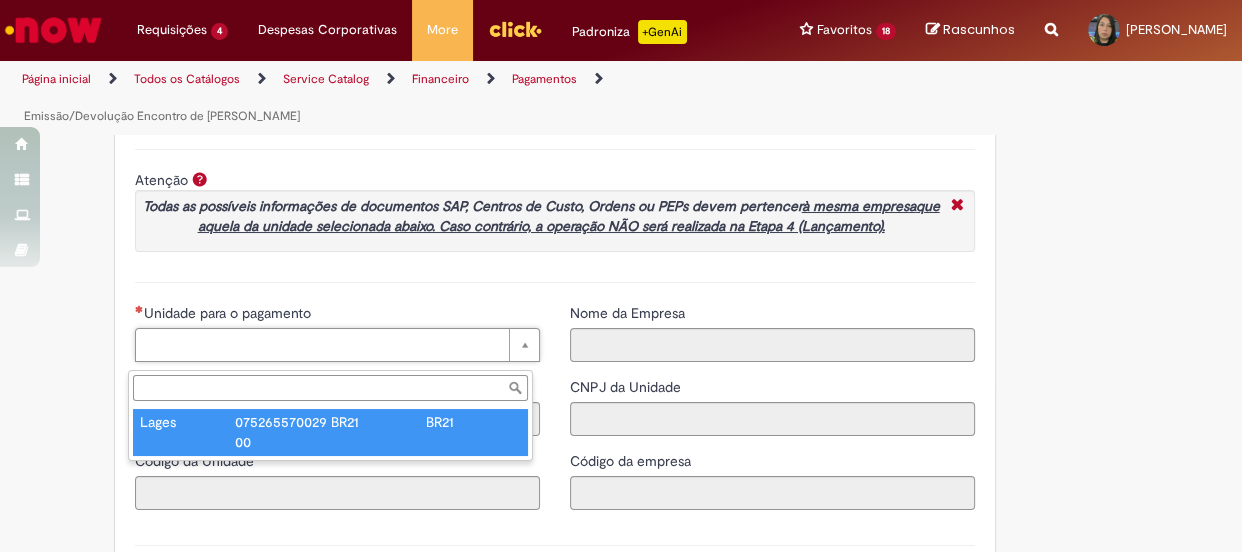 type on "****" 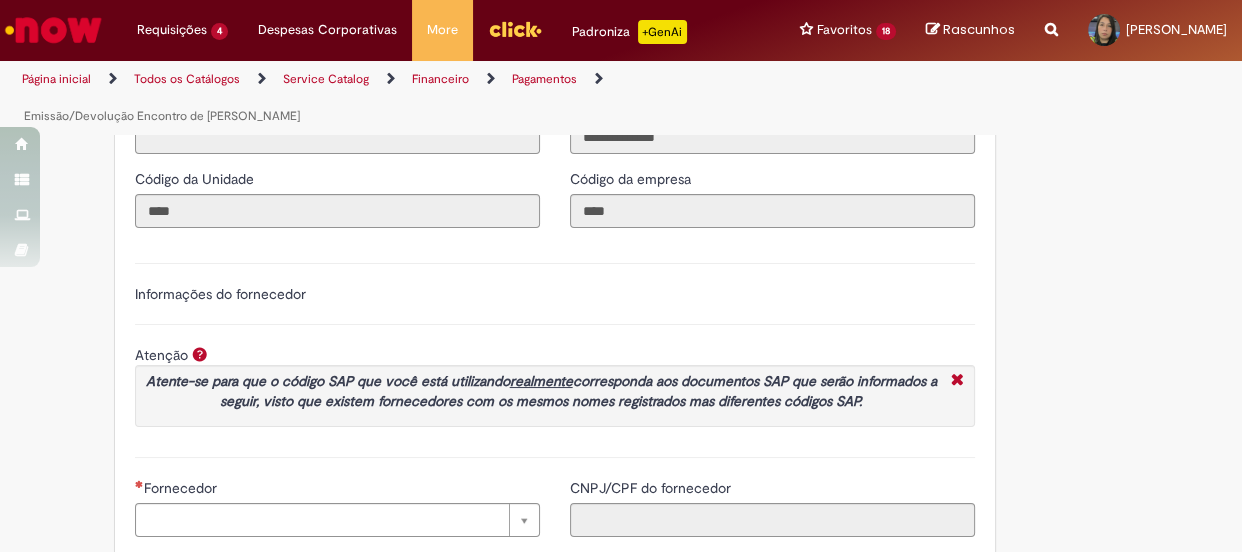 scroll, scrollTop: 2176, scrollLeft: 0, axis: vertical 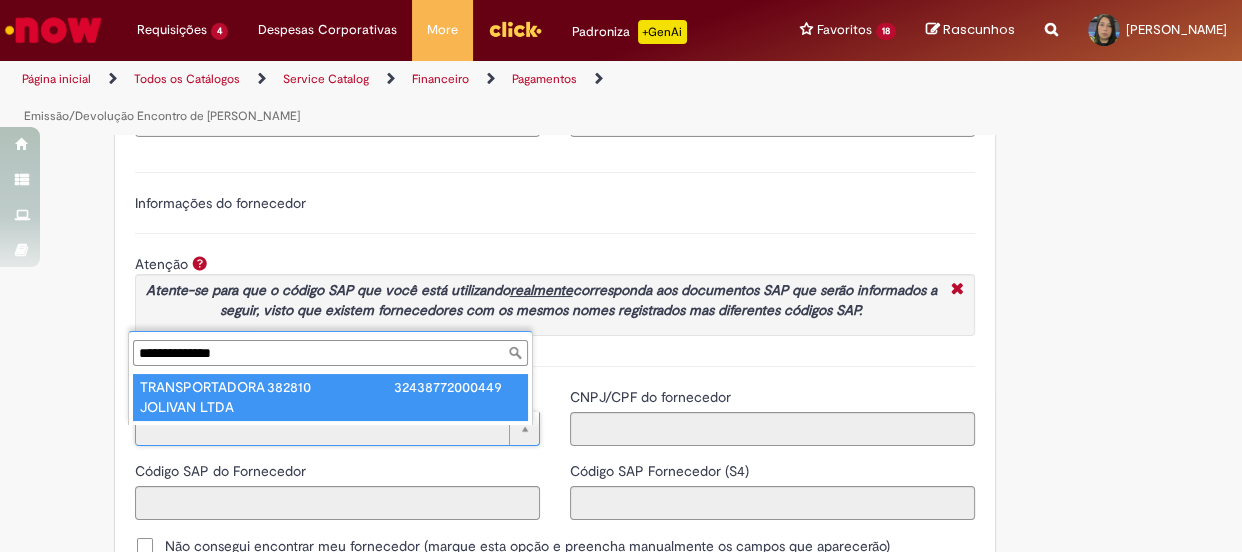 type on "**********" 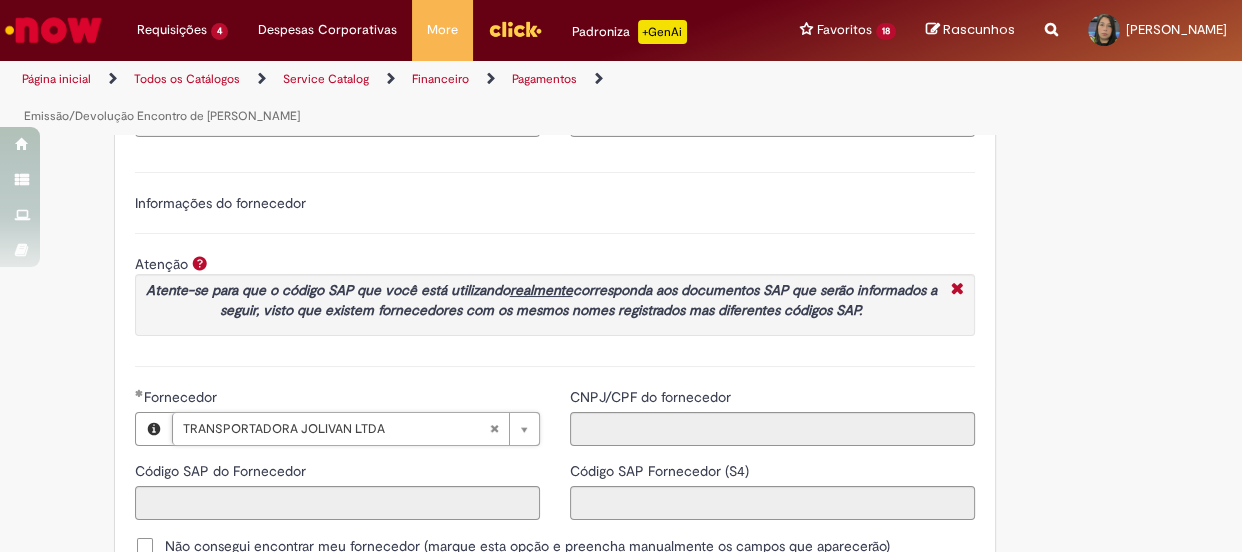 type on "******" 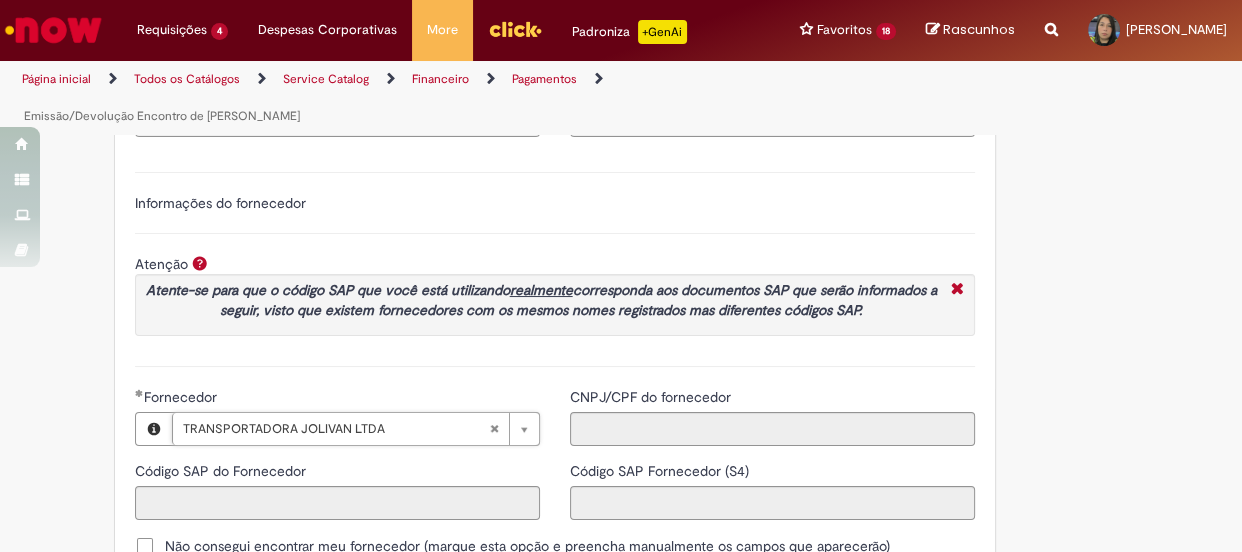 type on "**********" 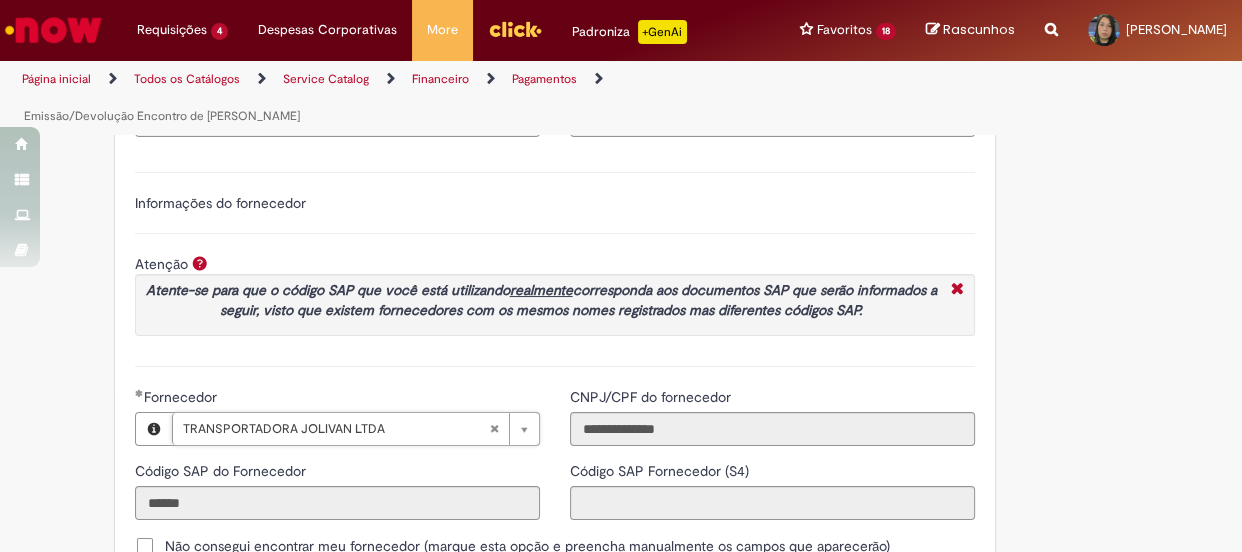 type on "**********" 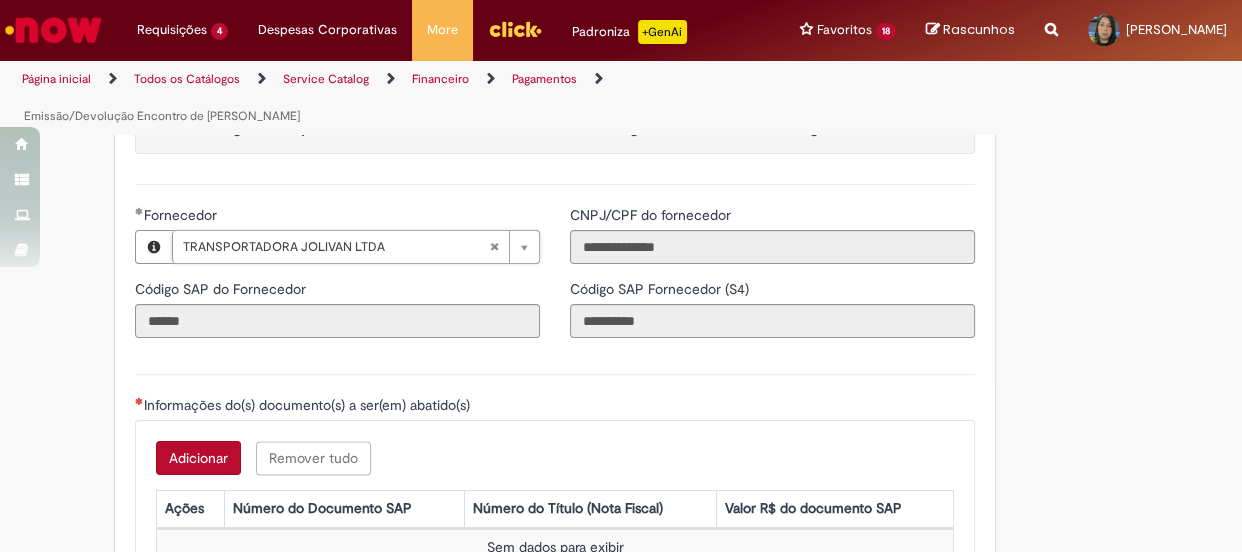 scroll, scrollTop: 2449, scrollLeft: 0, axis: vertical 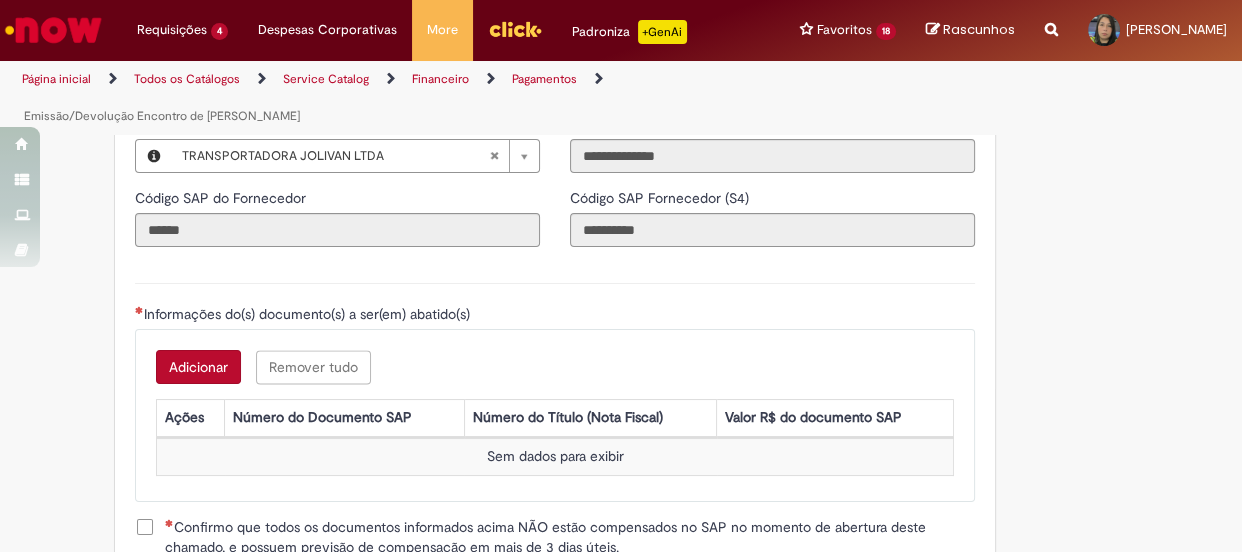 click on "Adicionar" at bounding box center (198, 367) 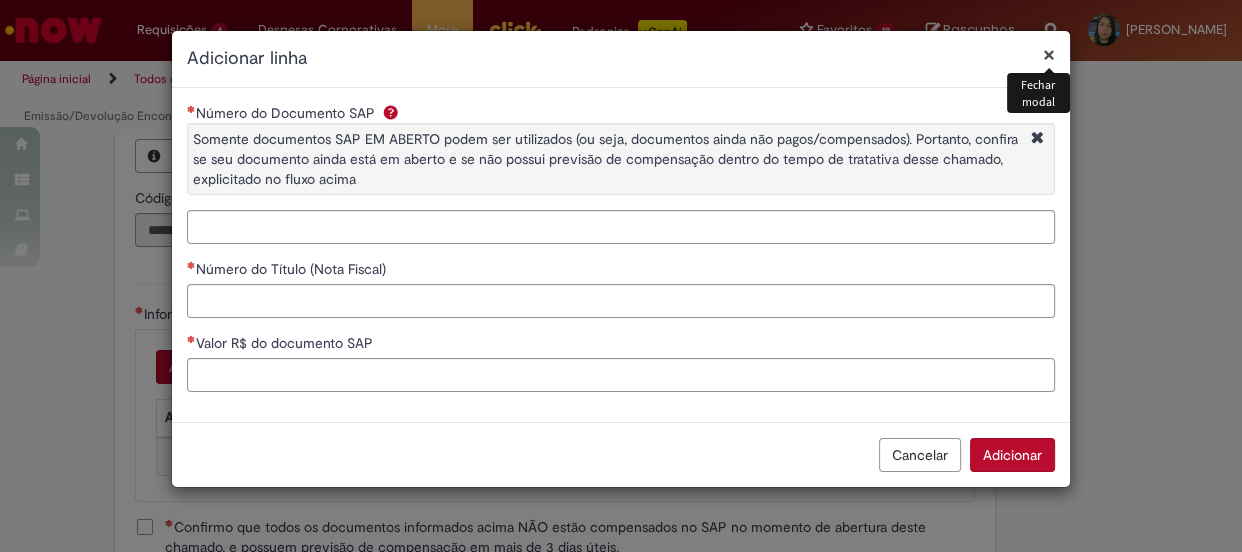 type 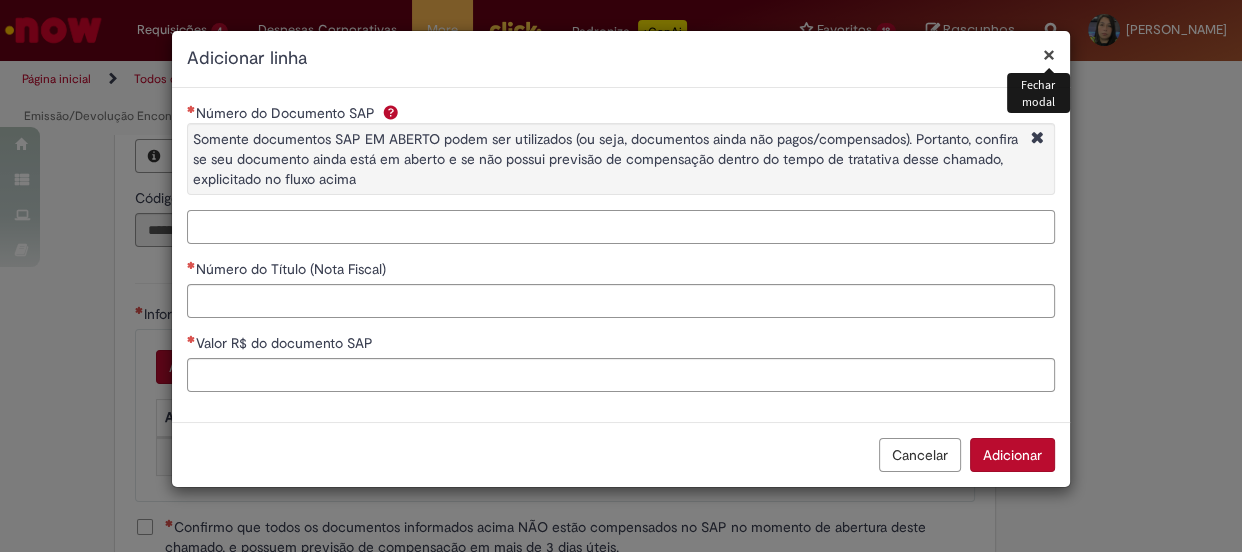 click on "Número do Documento SAP Somente documentos SAP EM ABERTO podem ser utilizados (ou seja, documentos ainda não pagos/compensados). Portanto, confira se seu documento ainda está em aberto e se não possui previsão de compensação dentro do tempo de tratativa desse chamado, explicitado no fluxo acima" at bounding box center [621, 227] 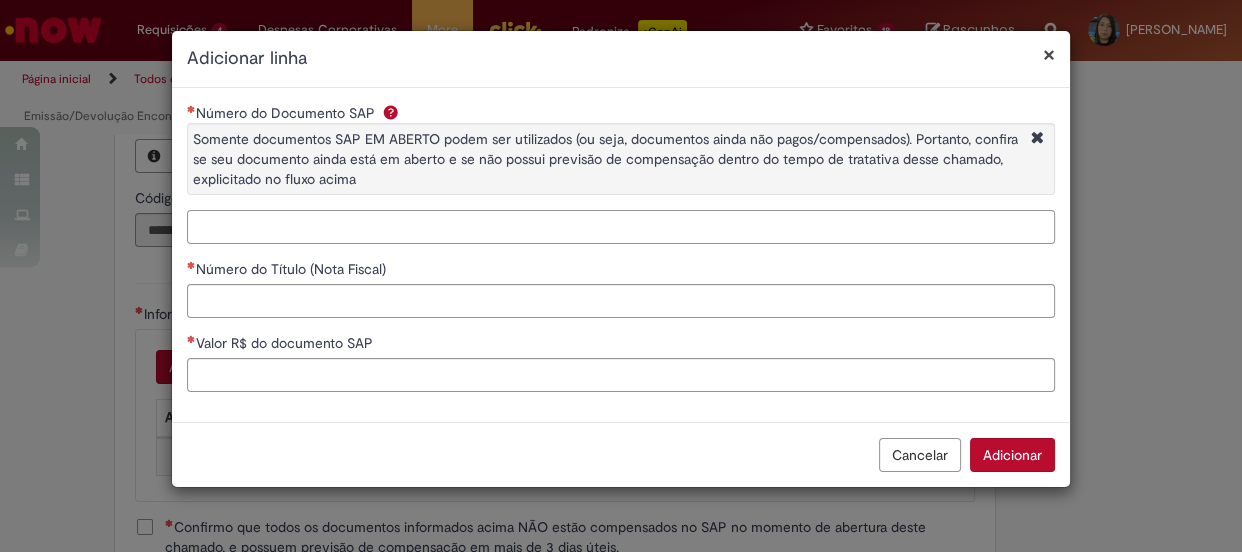 paste on "**********" 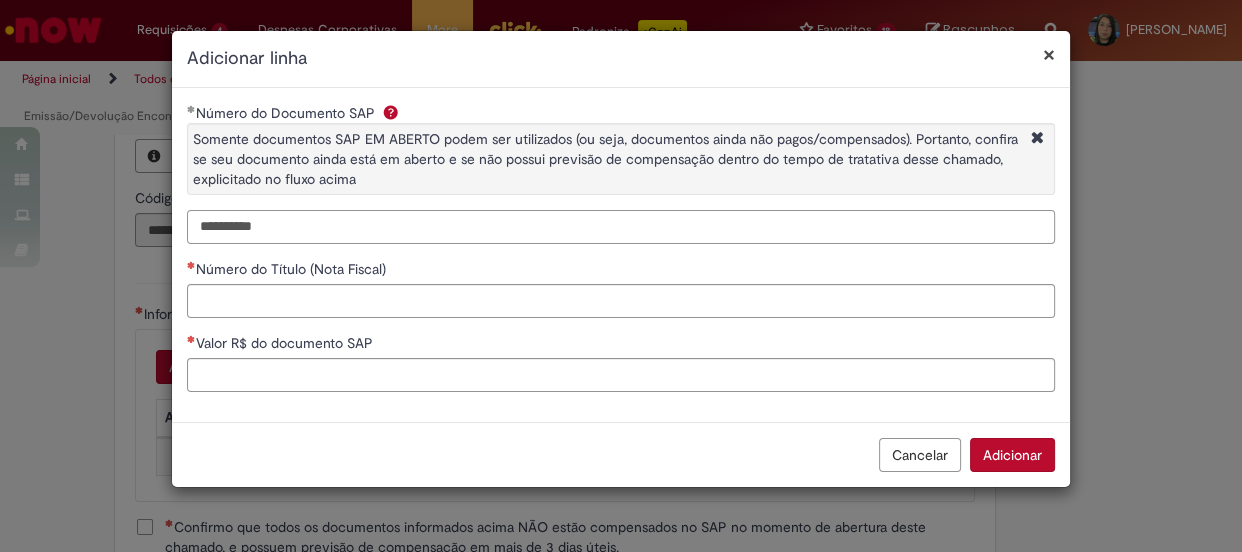type on "**********" 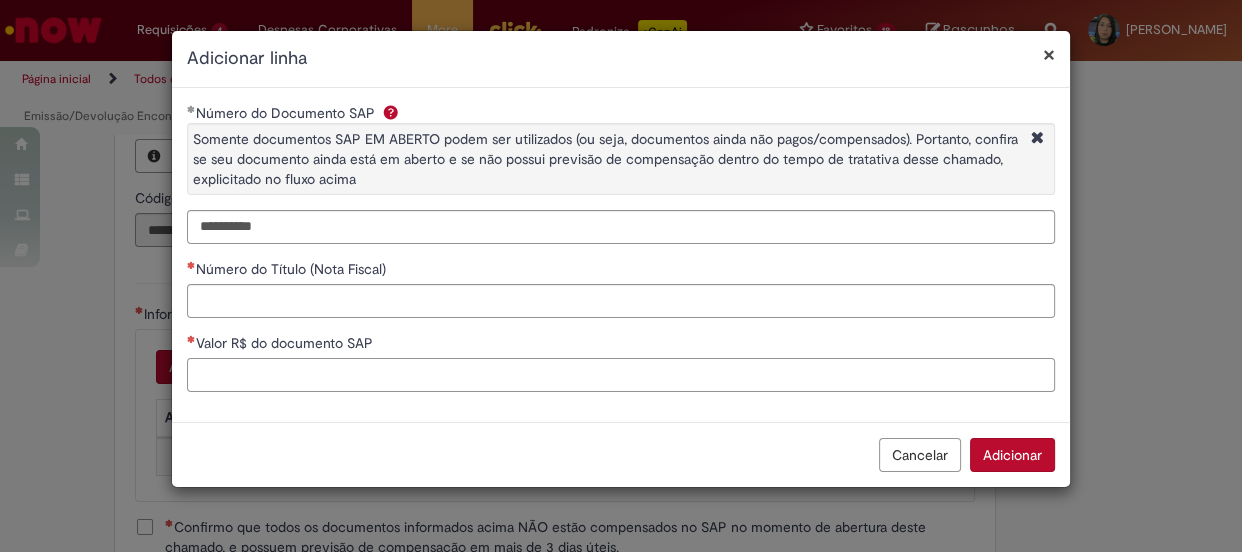 drag, startPoint x: 386, startPoint y: 375, endPoint x: 376, endPoint y: 348, distance: 28.79236 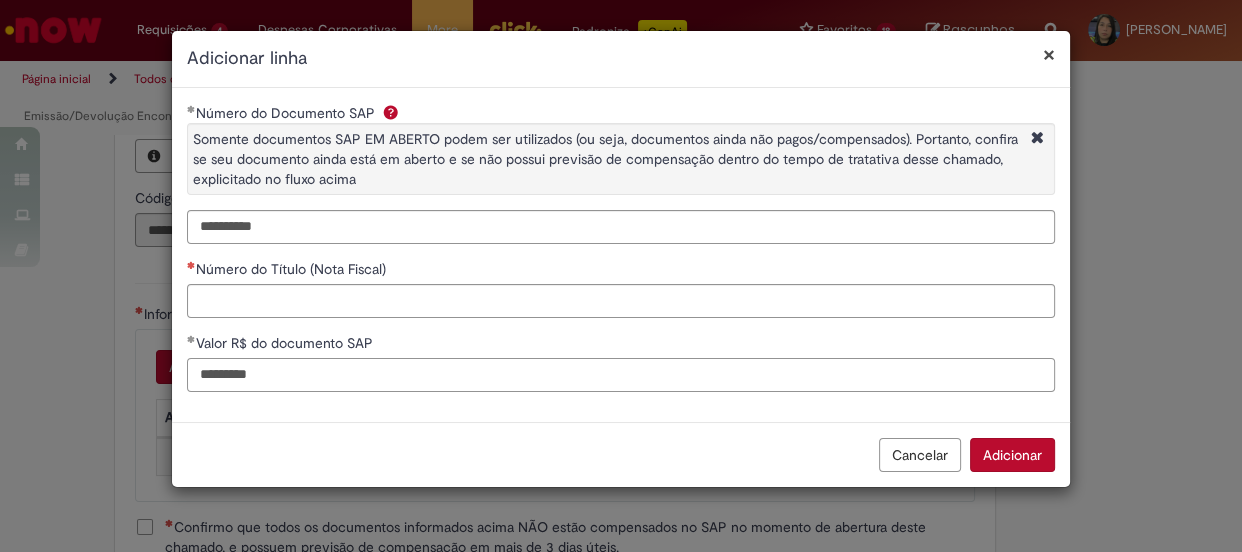 type on "*********" 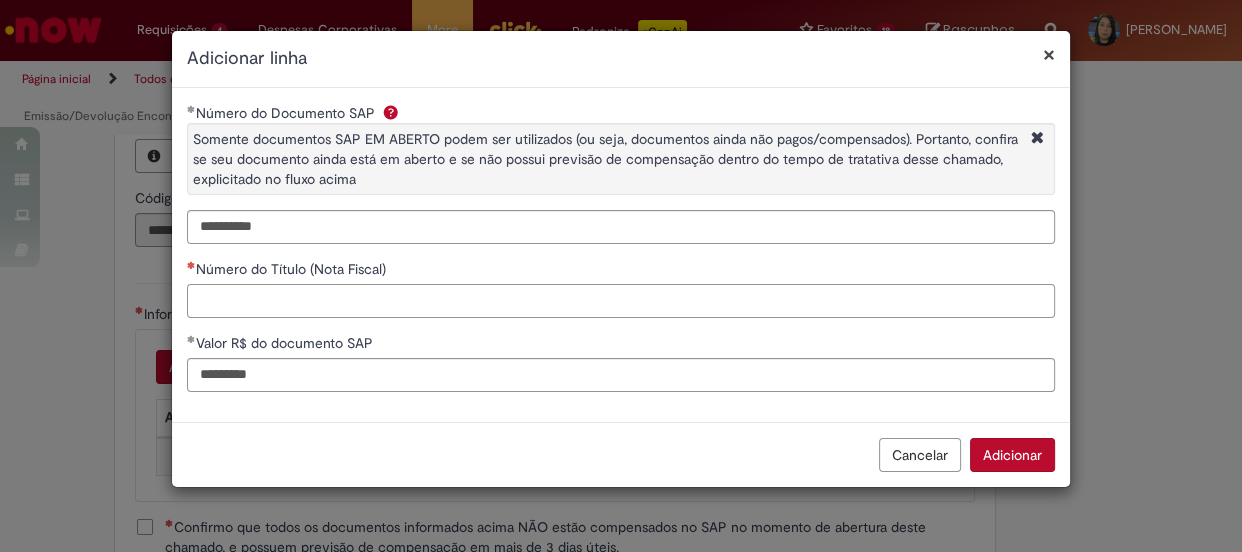 click on "Número do Título (Nota Fiscal)" at bounding box center [621, 301] 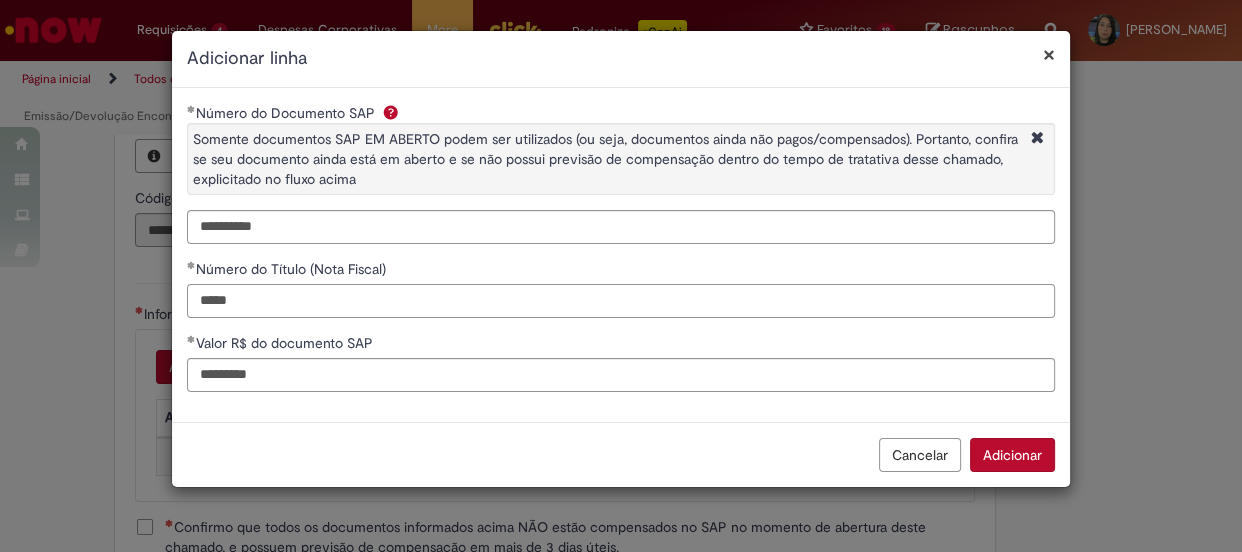 type on "*****" 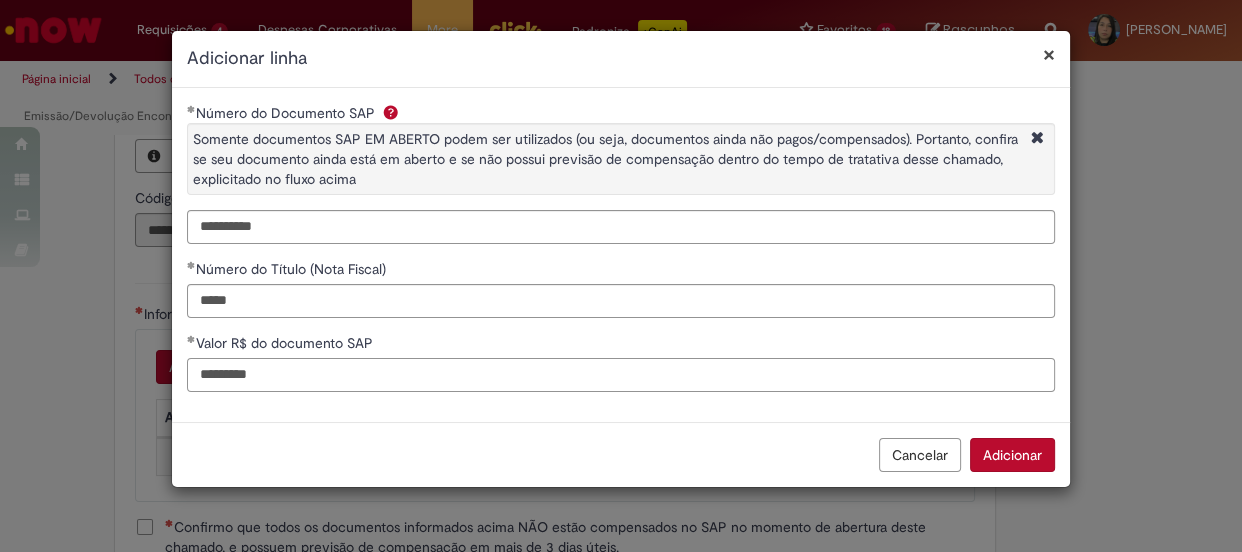 click on "*********" at bounding box center (621, 375) 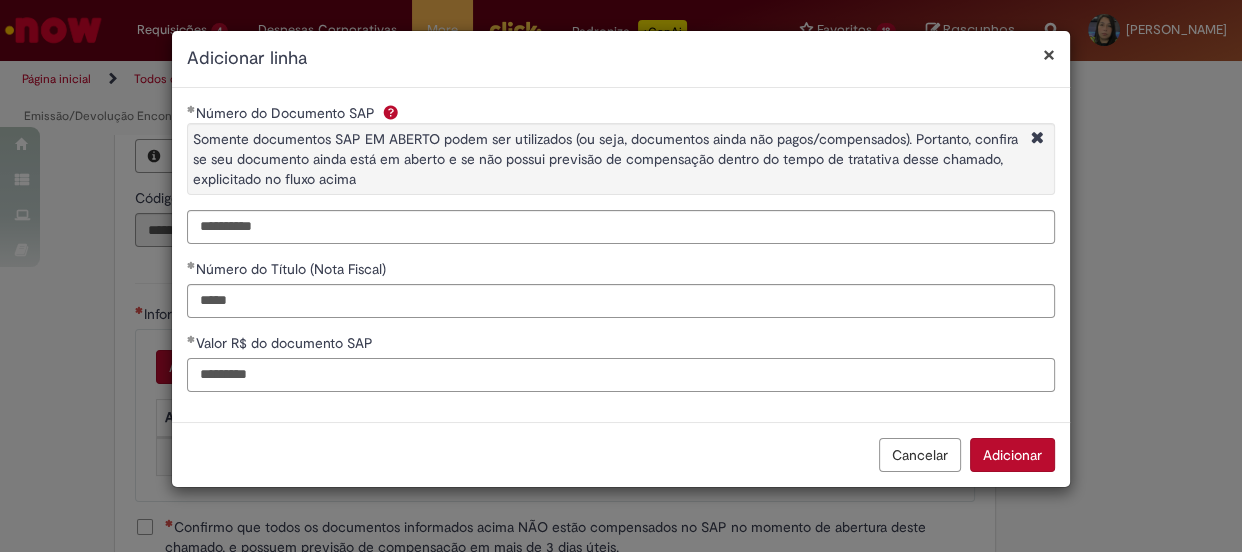 click on "*********" at bounding box center (621, 375) 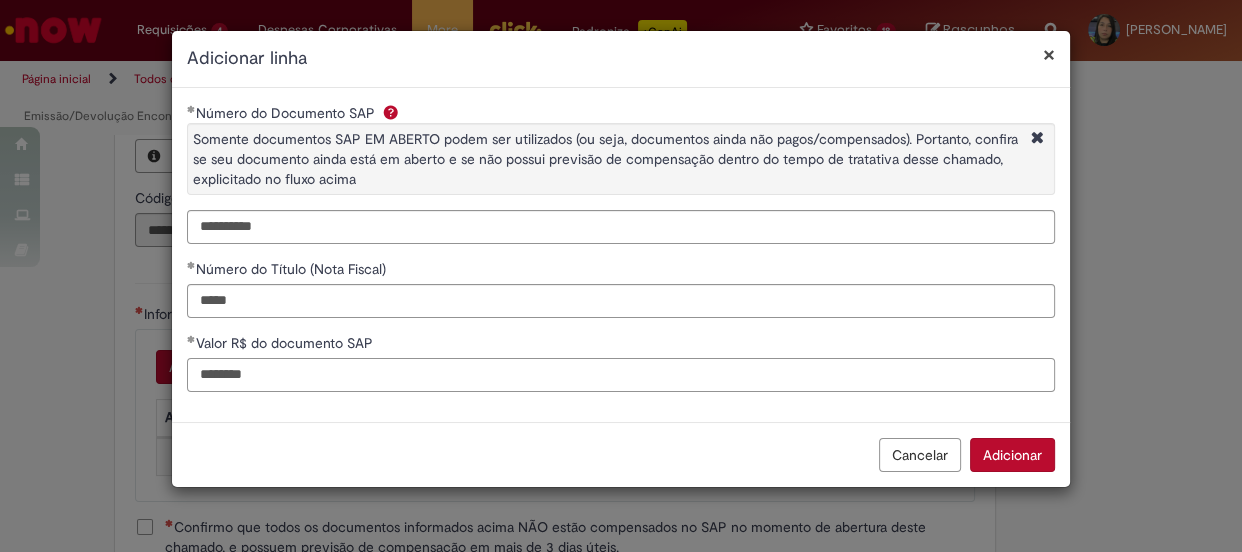 click on "********" at bounding box center (621, 375) 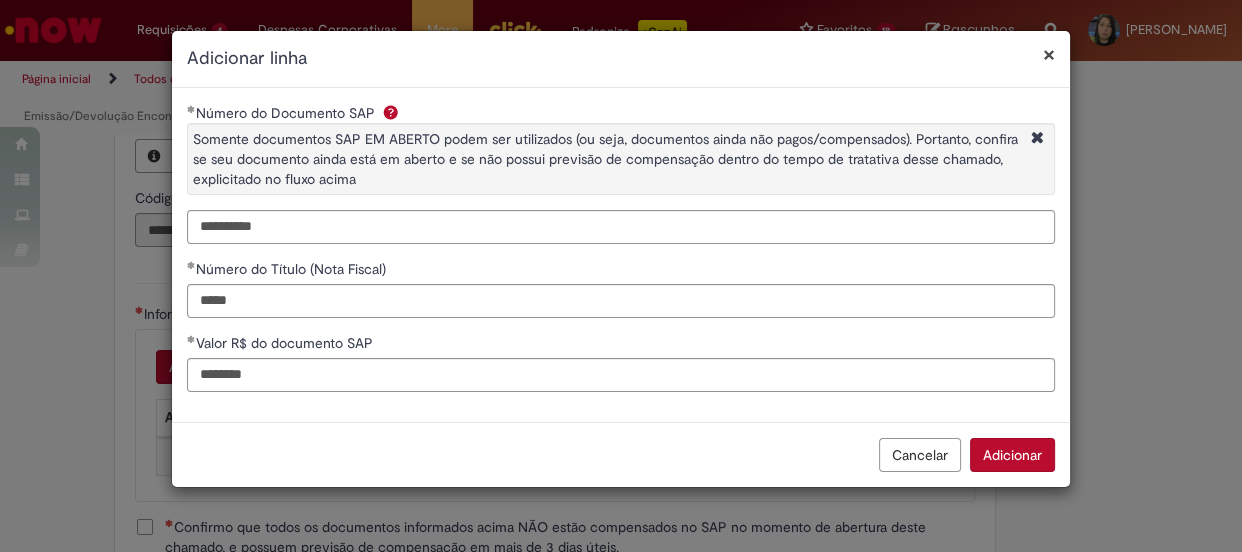type on "*********" 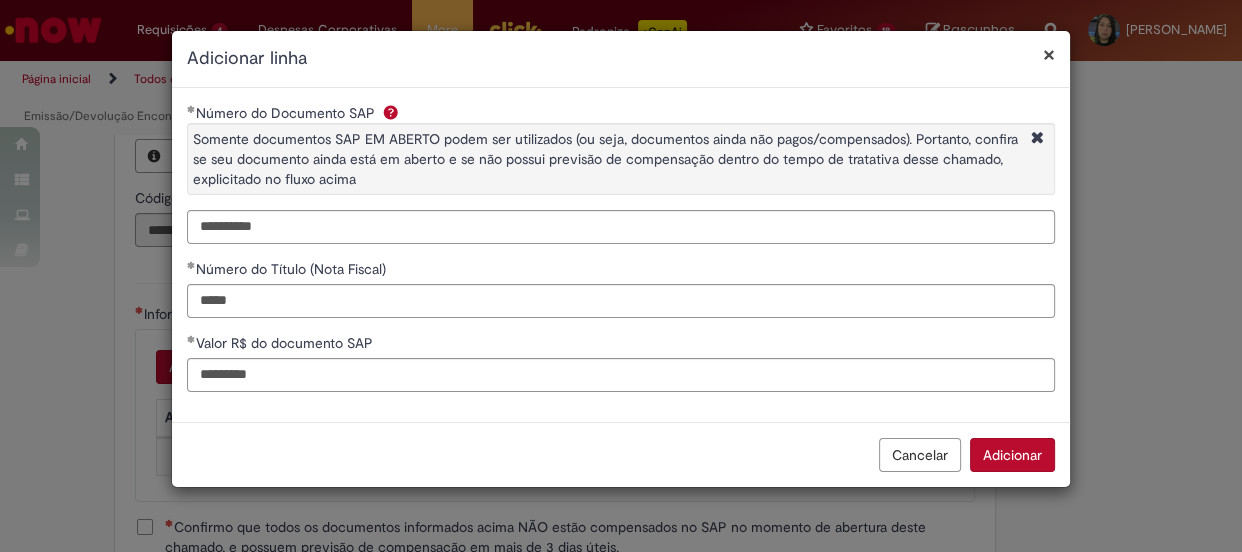 click on "Adicionar" at bounding box center (1012, 455) 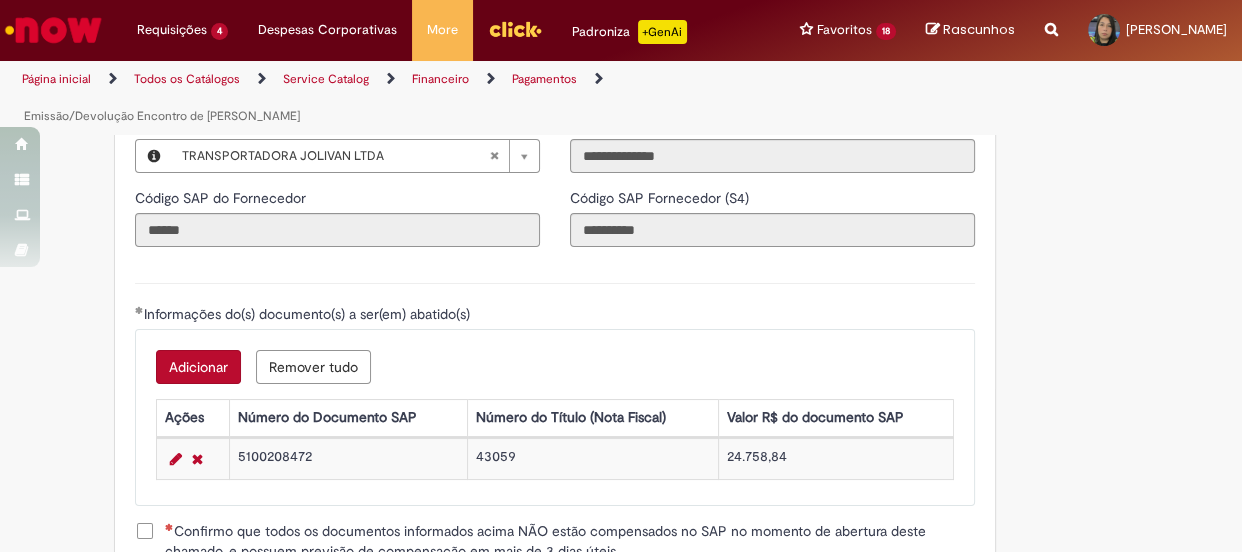 scroll, scrollTop: 2630, scrollLeft: 0, axis: vertical 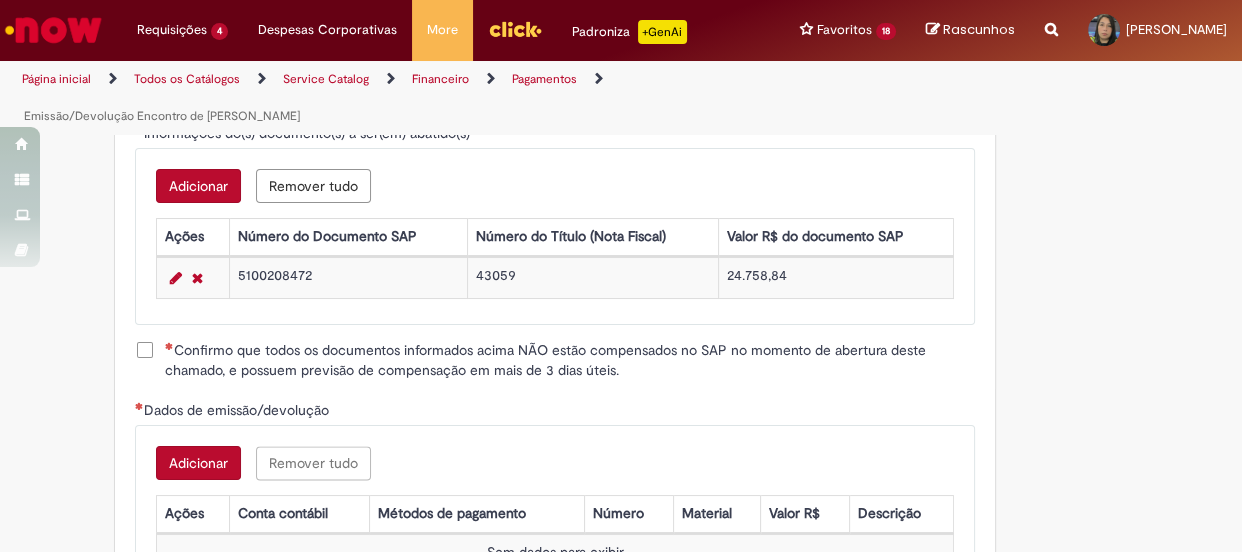click on "Confirmo que todos os documentos informados acima NÃO estão compensados no SAP no momento de abertura deste chamado, e possuem previsão de compensação em mais de 3 dias úteis." at bounding box center [570, 360] 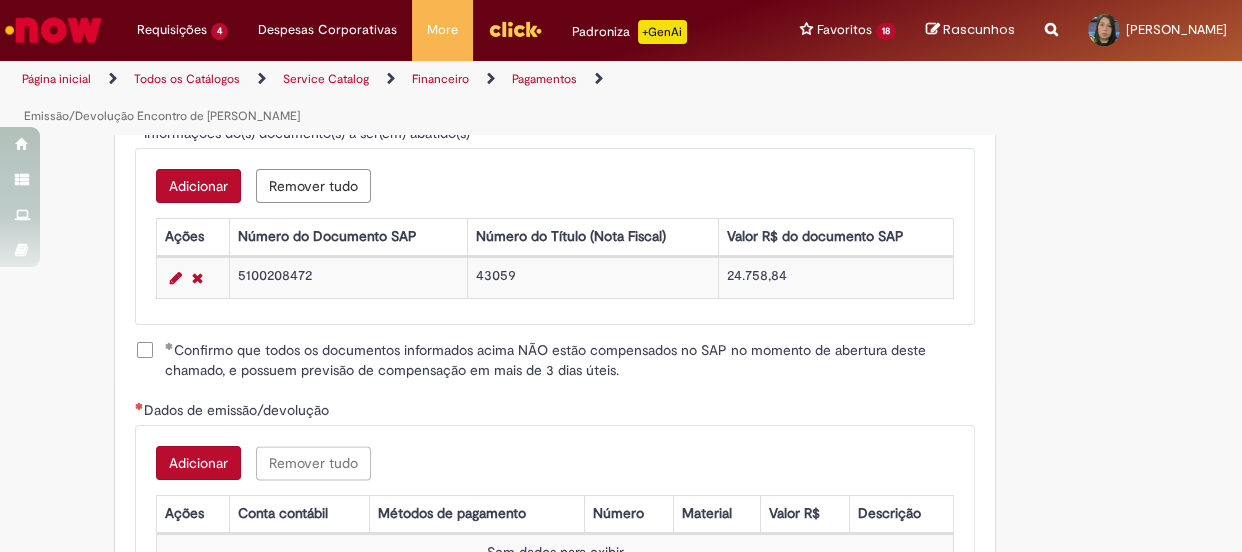 click on "Adicionar" at bounding box center [198, 463] 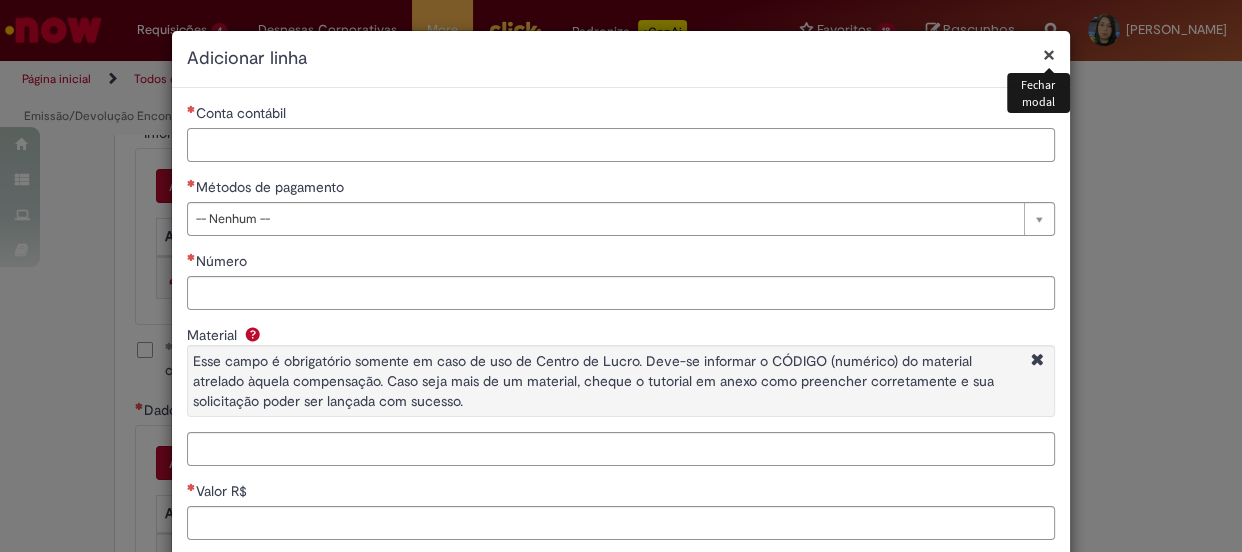 click on "Conta contábil" at bounding box center (621, 145) 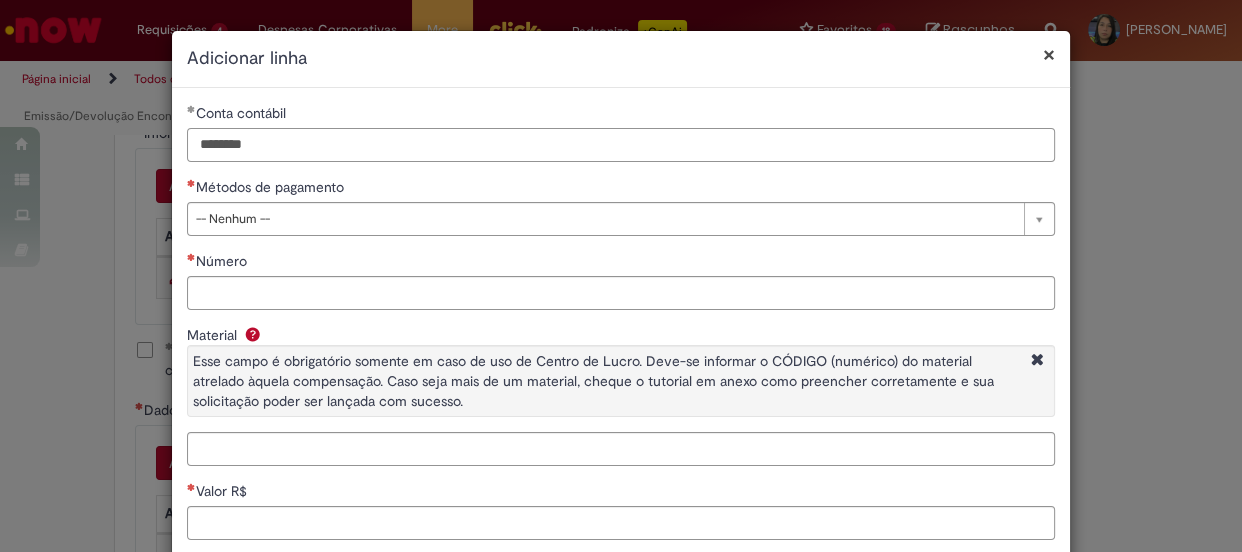 type on "********" 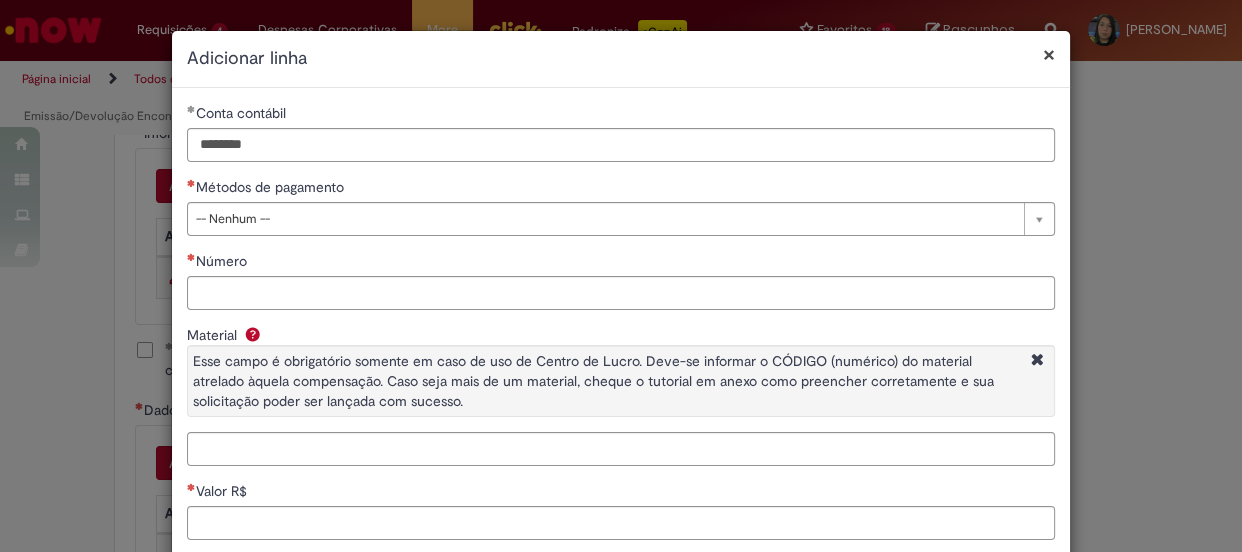 drag, startPoint x: 260, startPoint y: 220, endPoint x: 249, endPoint y: 240, distance: 22.825424 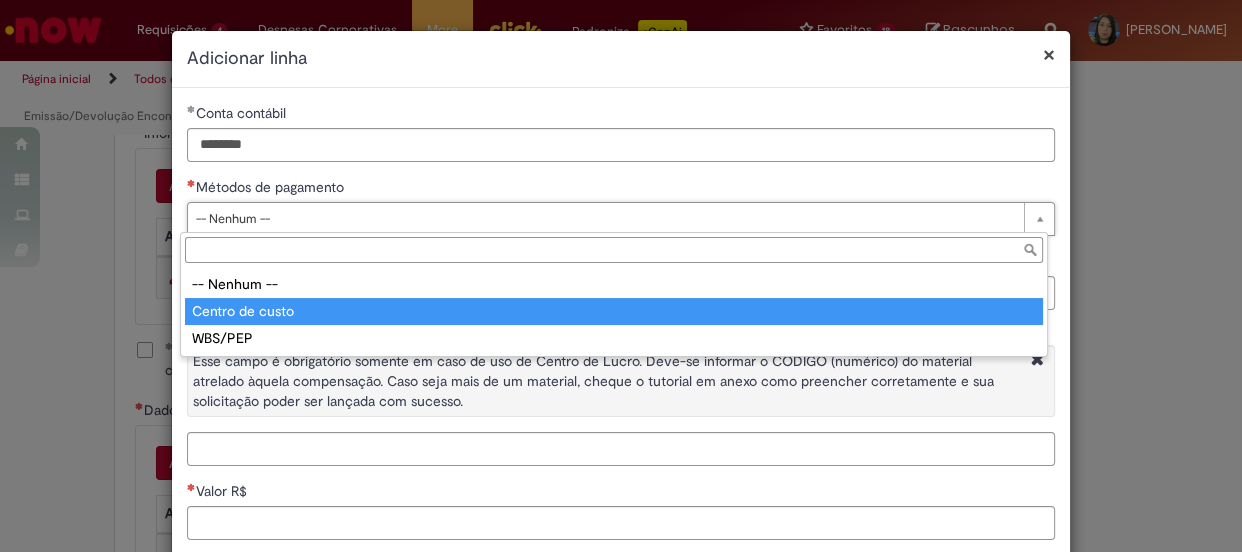type on "**********" 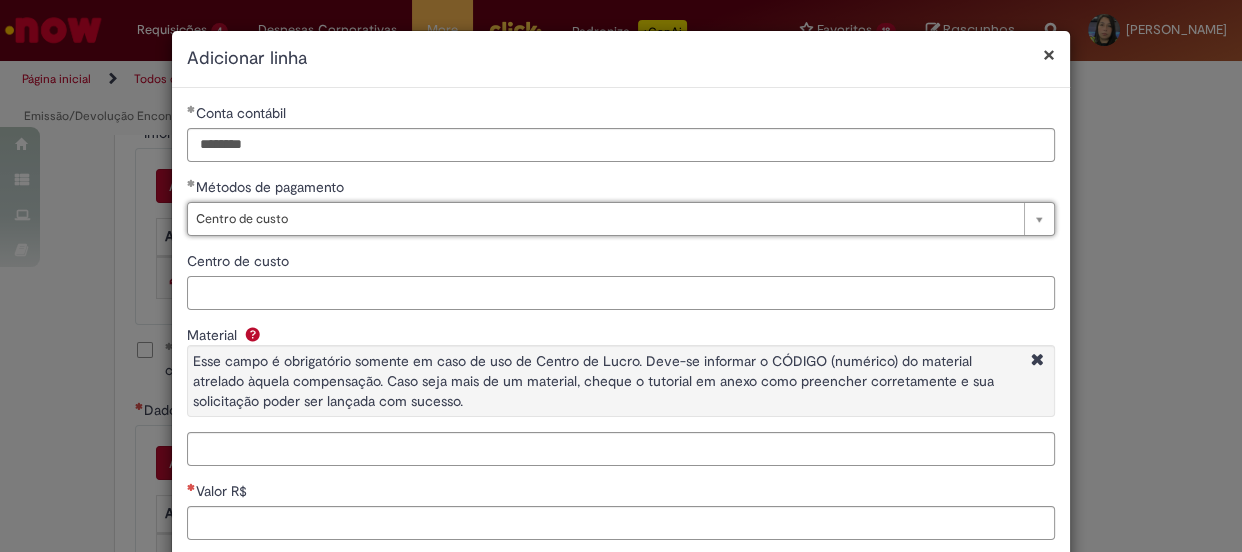click on "Centro de custo" at bounding box center (621, 293) 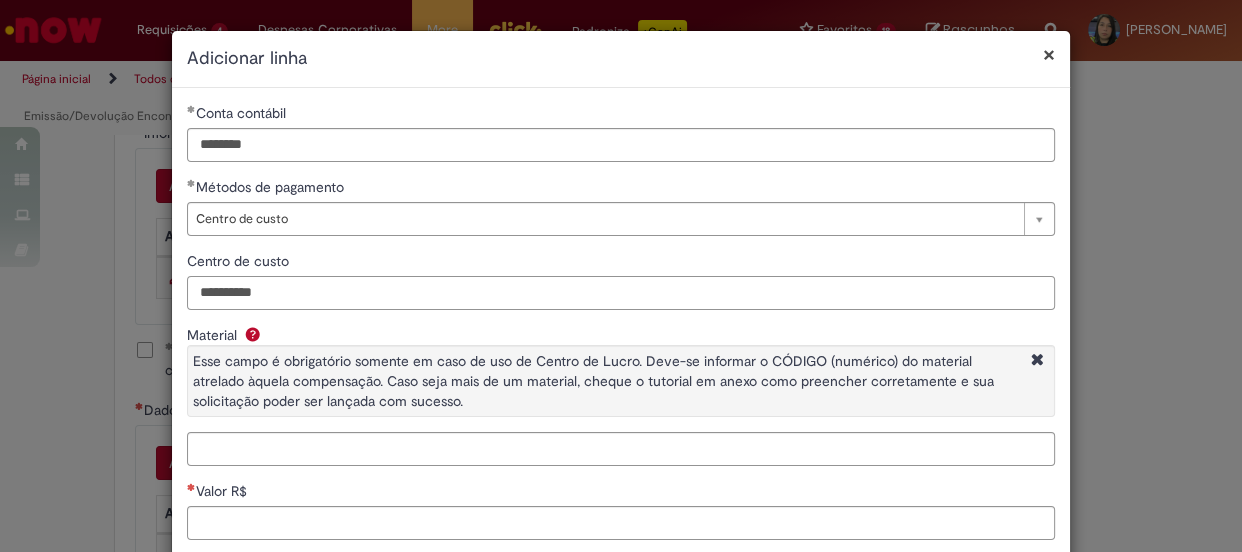 drag, startPoint x: 243, startPoint y: 302, endPoint x: 45, endPoint y: 202, distance: 221.81975 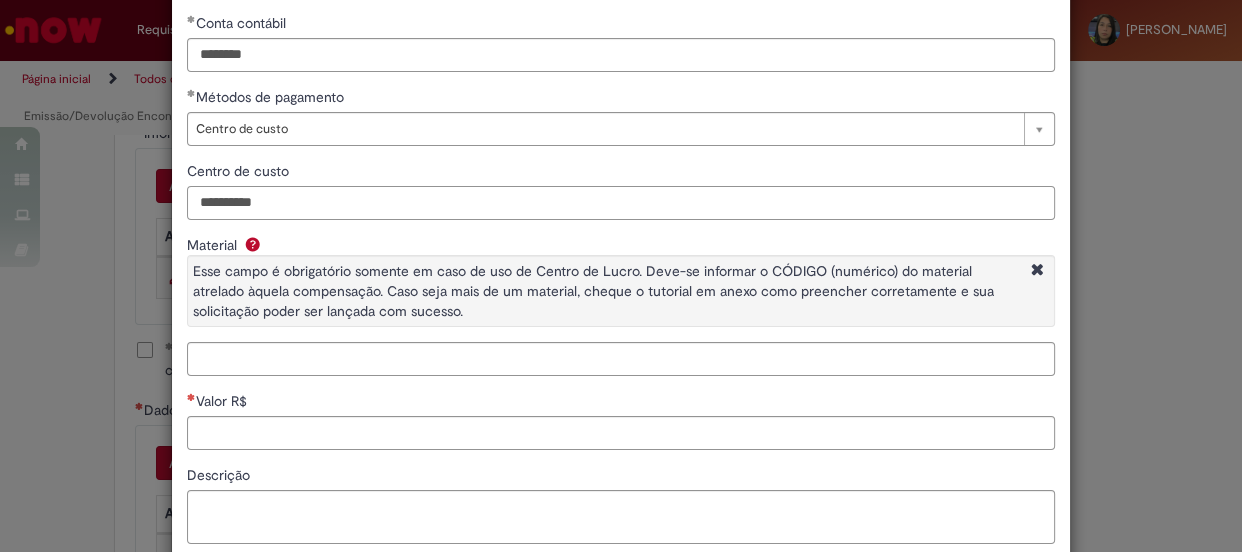 type on "**********" 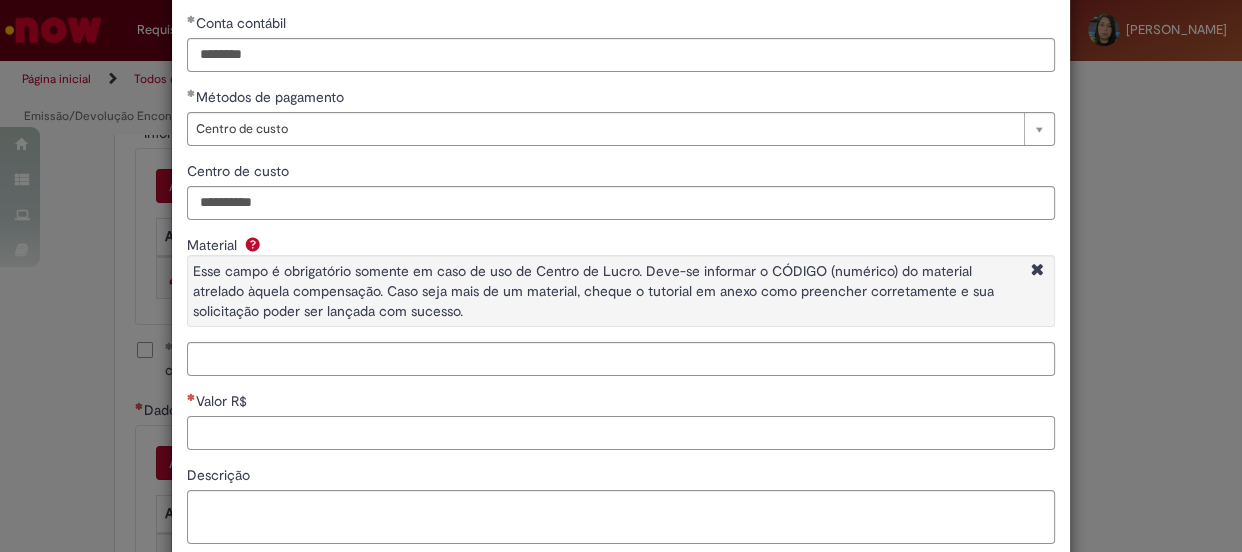 click on "Valor R$" at bounding box center [621, 433] 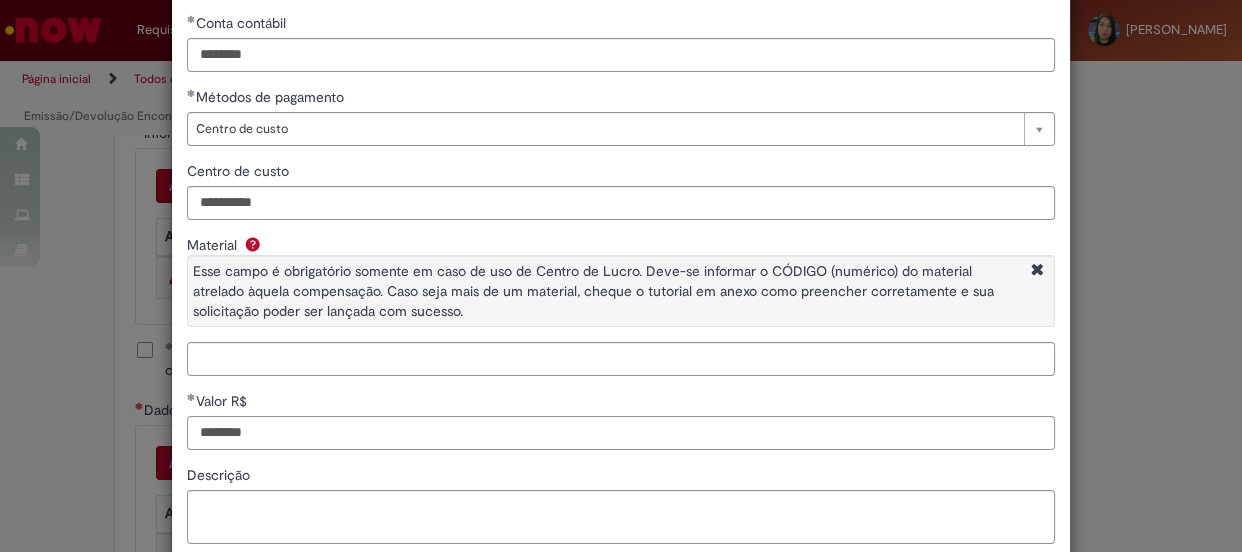 type on "********" 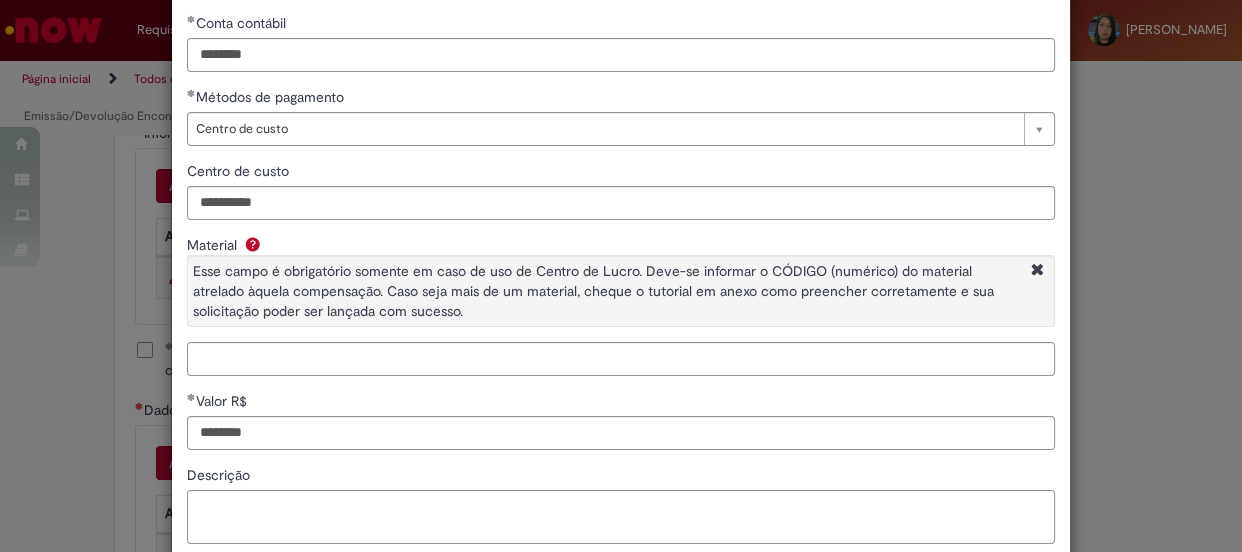 drag, startPoint x: 242, startPoint y: 505, endPoint x: 207, endPoint y: 484, distance: 40.81666 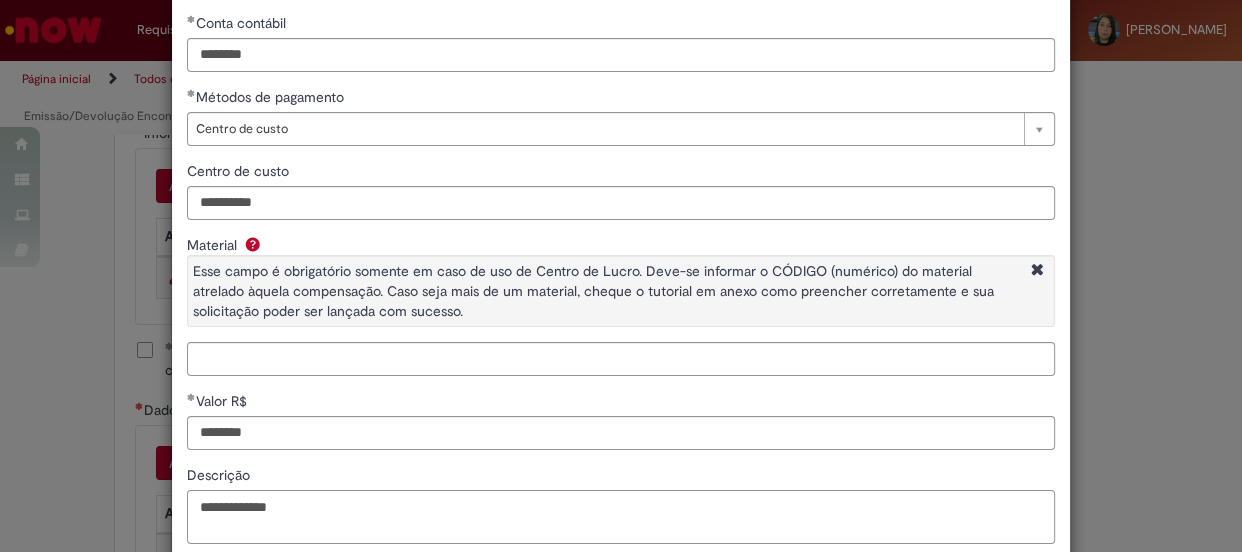 drag, startPoint x: 210, startPoint y: 491, endPoint x: 64, endPoint y: 475, distance: 146.8741 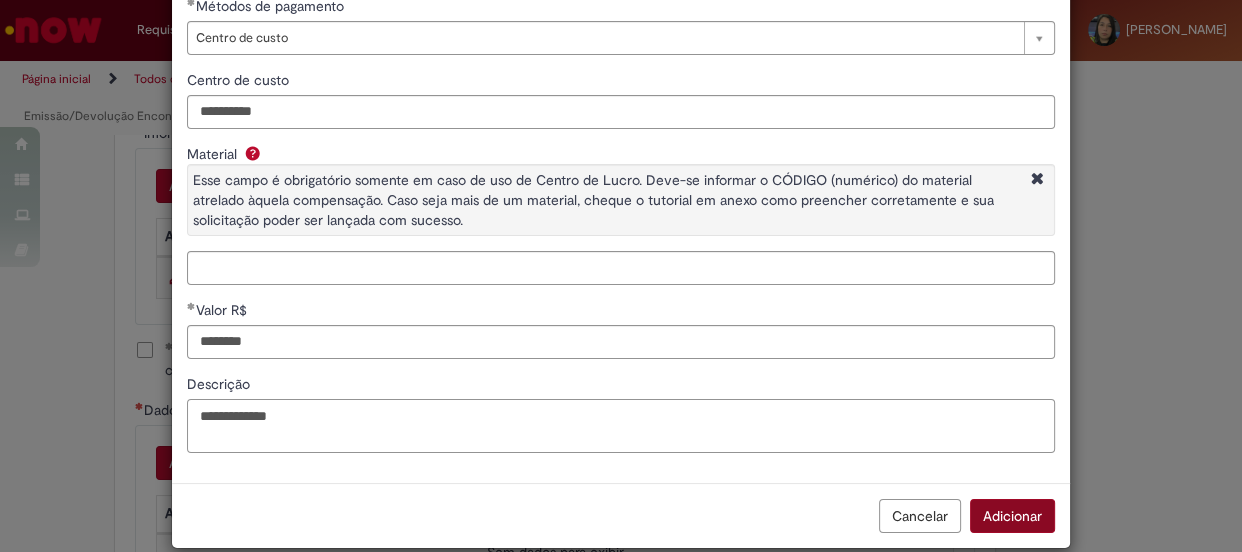 type on "**********" 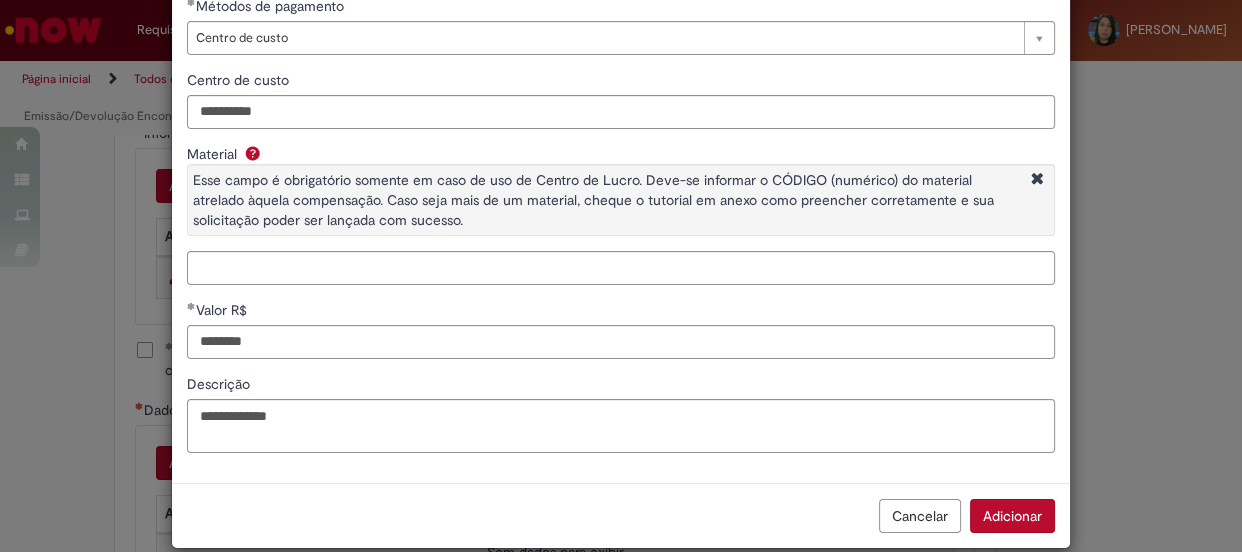 click on "Adicionar" at bounding box center [1012, 516] 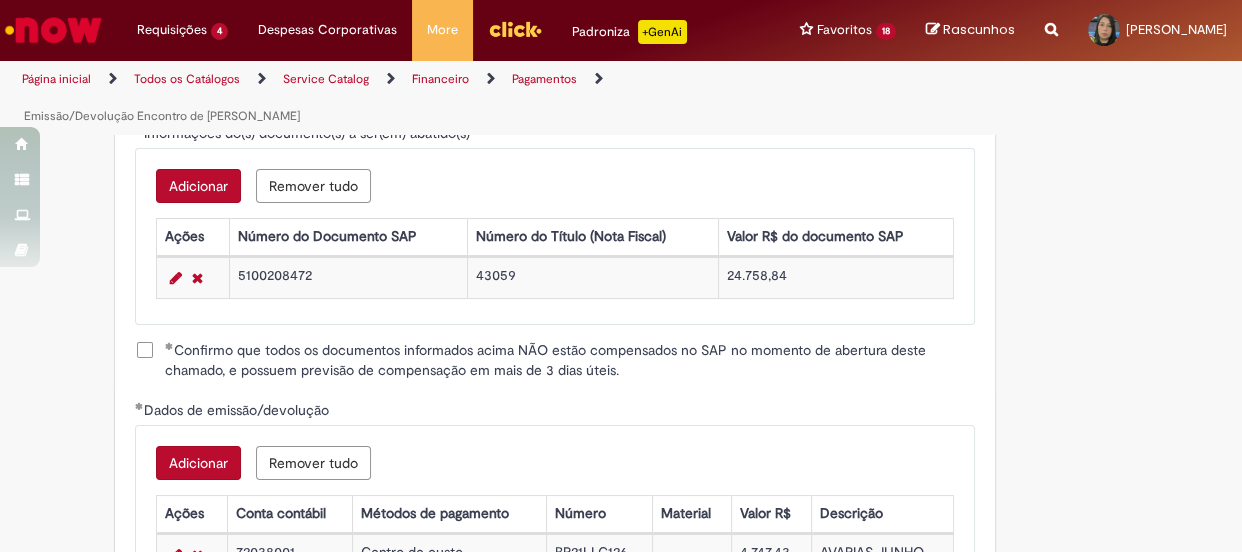 scroll, scrollTop: 2994, scrollLeft: 0, axis: vertical 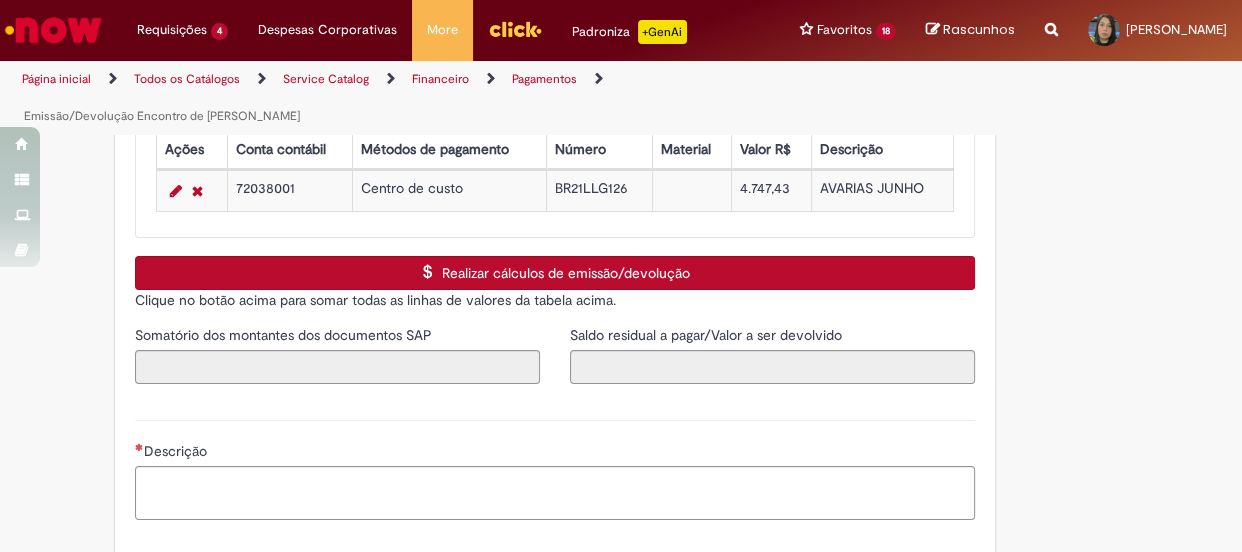 click on "Realizar cálculos de emissão/devolução" at bounding box center (555, 273) 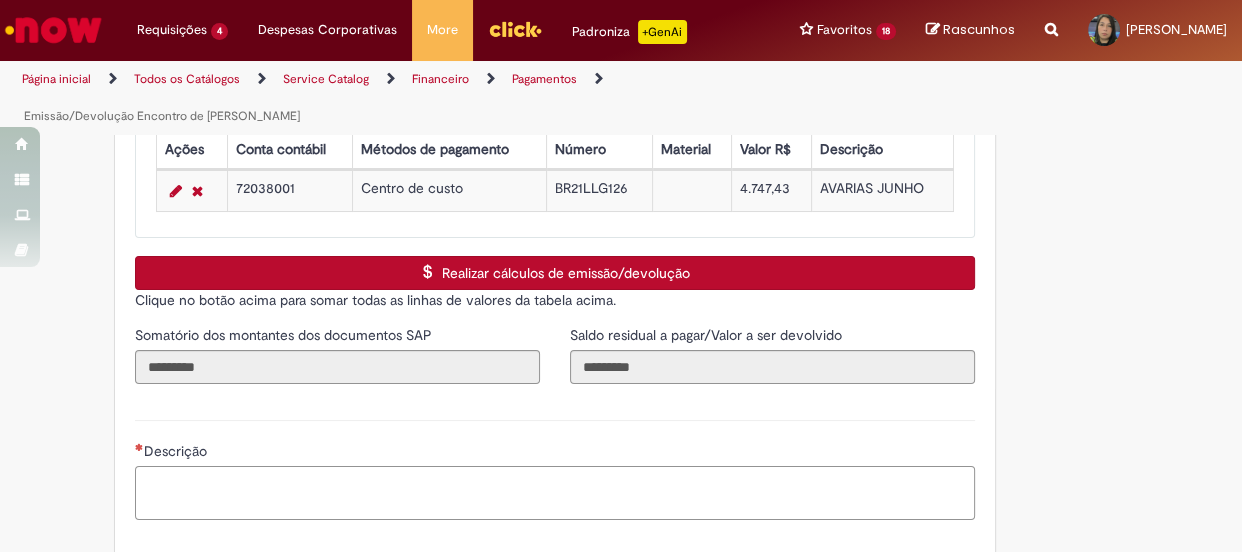 click on "Descrição" at bounding box center (555, 493) 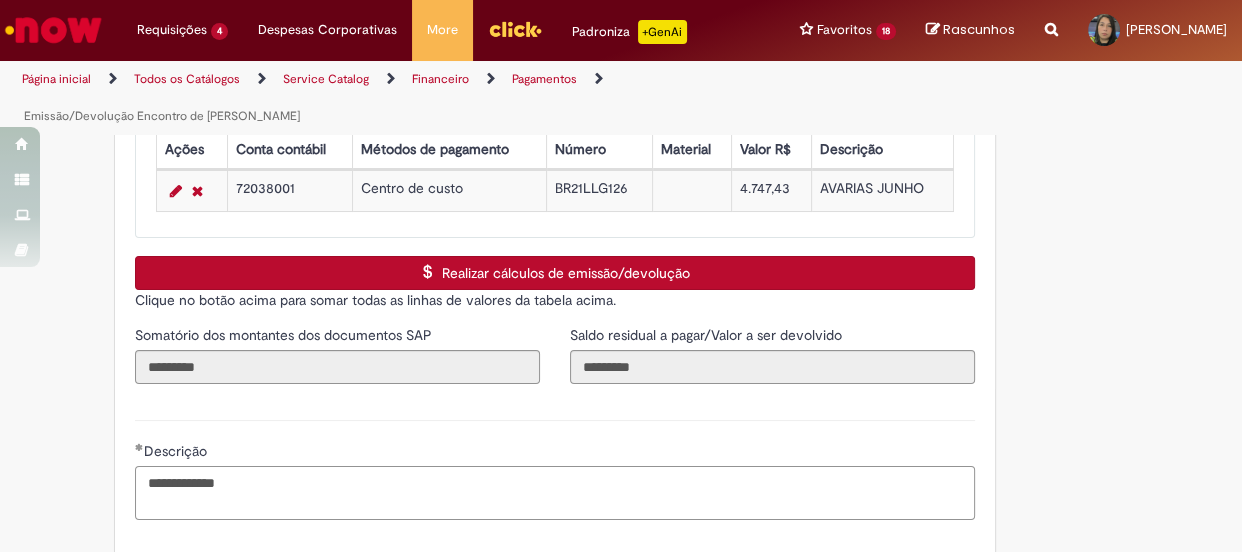 type on "**********" 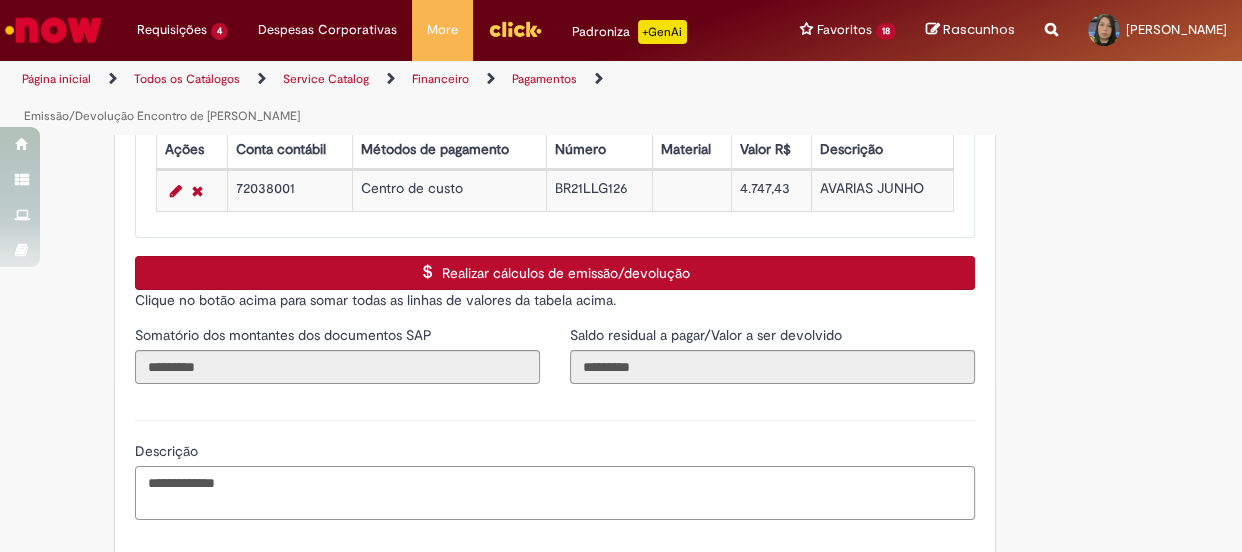 scroll, scrollTop: 3085, scrollLeft: 0, axis: vertical 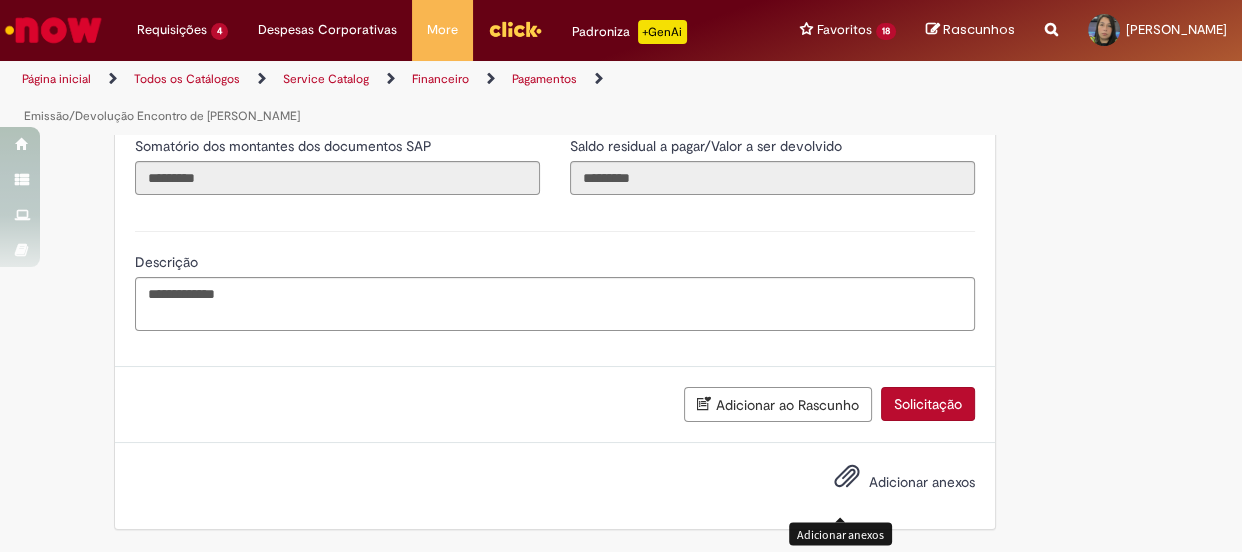 click on "Adicionar anexos" at bounding box center (922, 482) 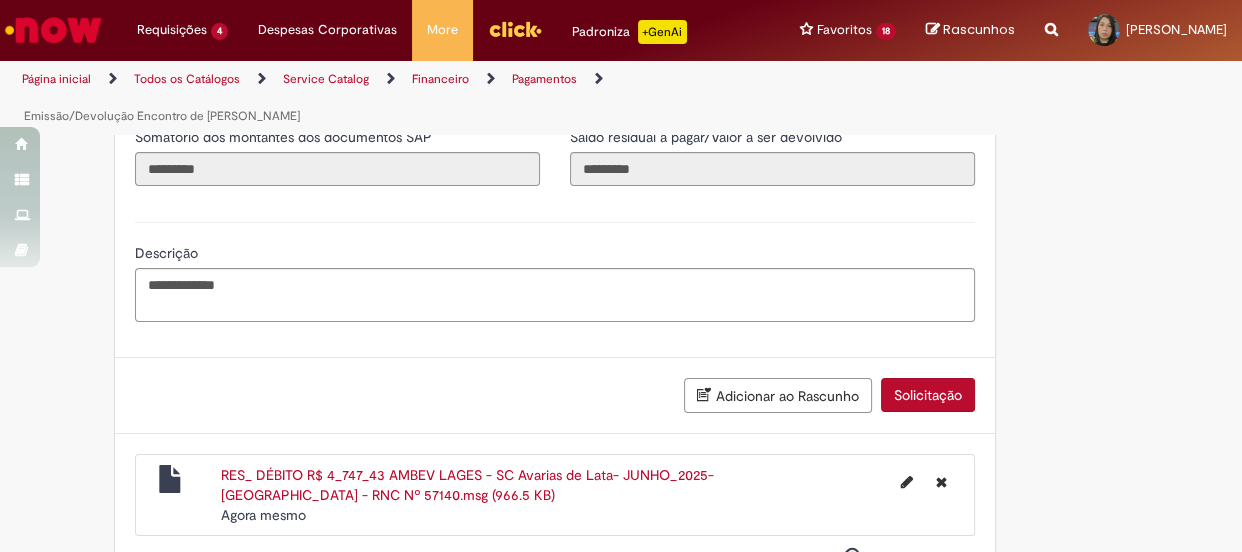 click on "Solicitação" at bounding box center [928, 395] 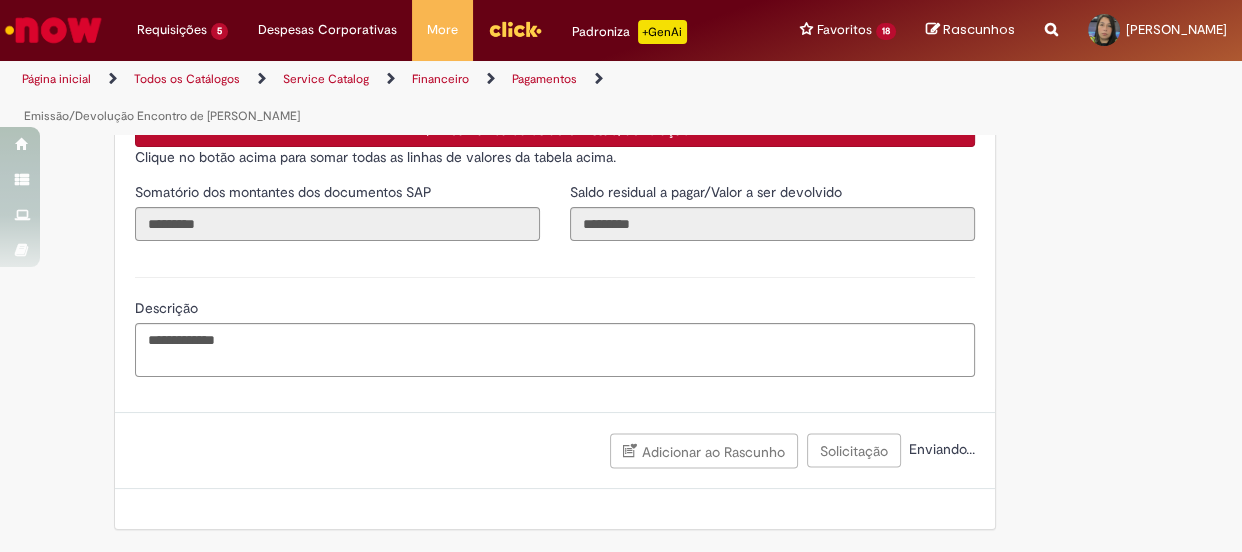 scroll, scrollTop: 0, scrollLeft: 0, axis: both 